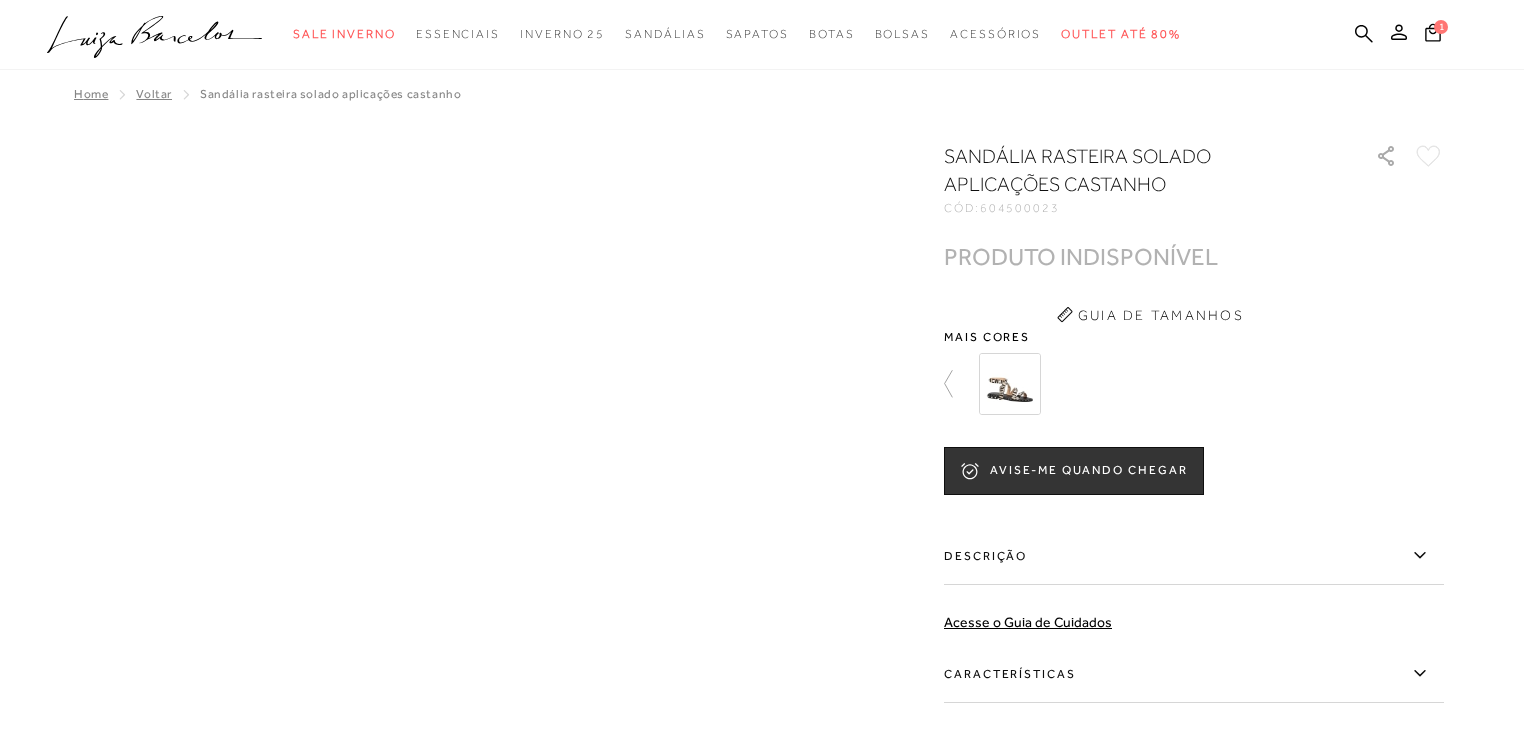 scroll, scrollTop: 400, scrollLeft: 0, axis: vertical 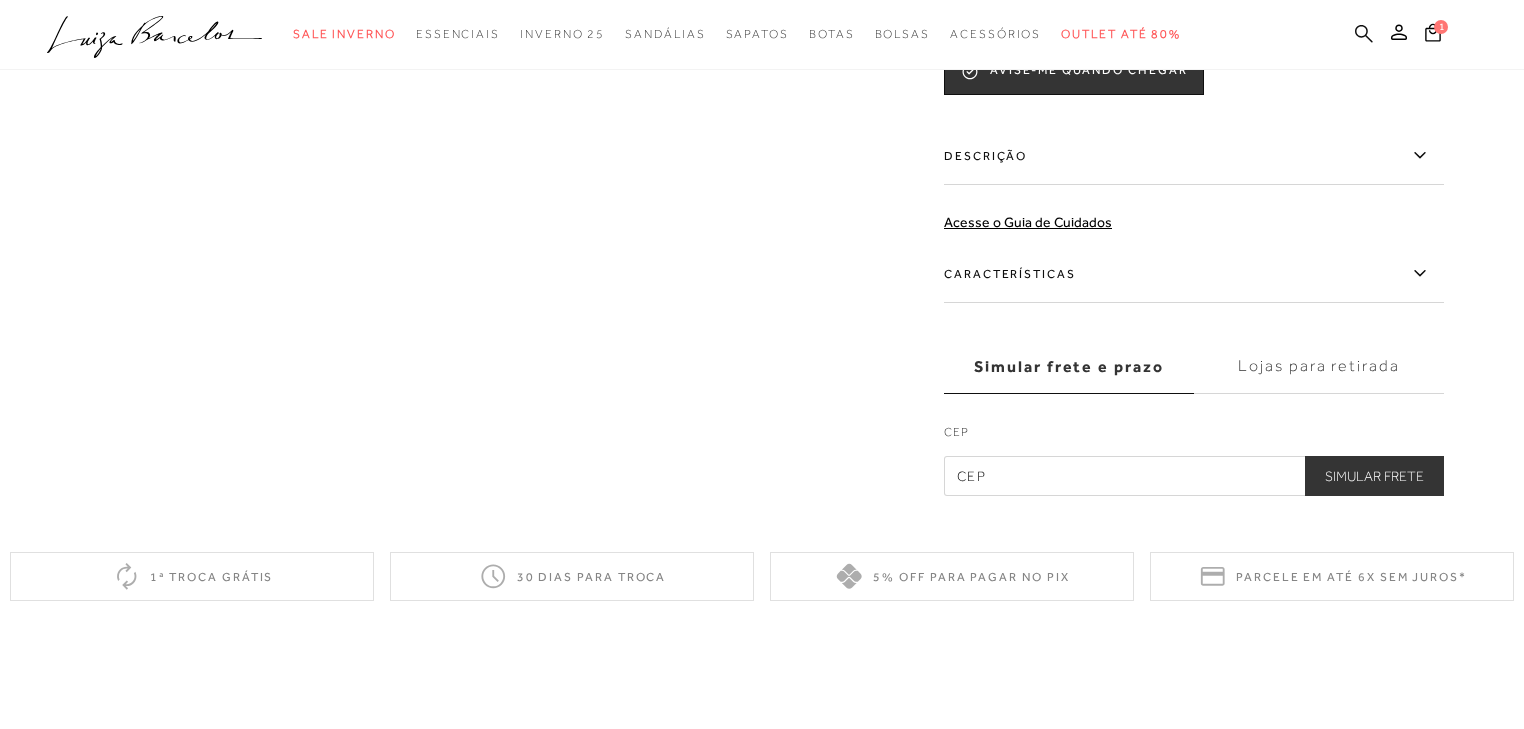 click 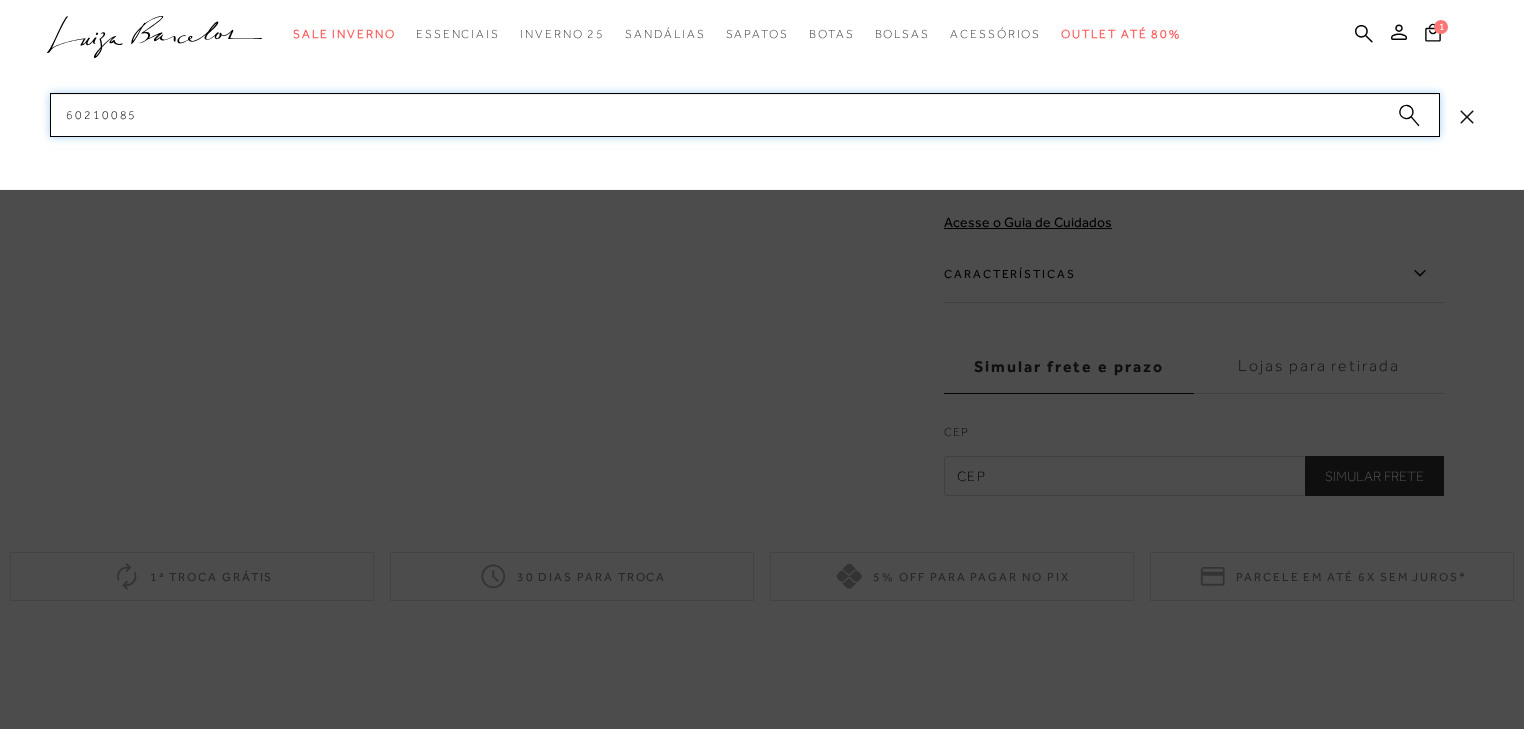 click on "60210085" at bounding box center (745, 115) 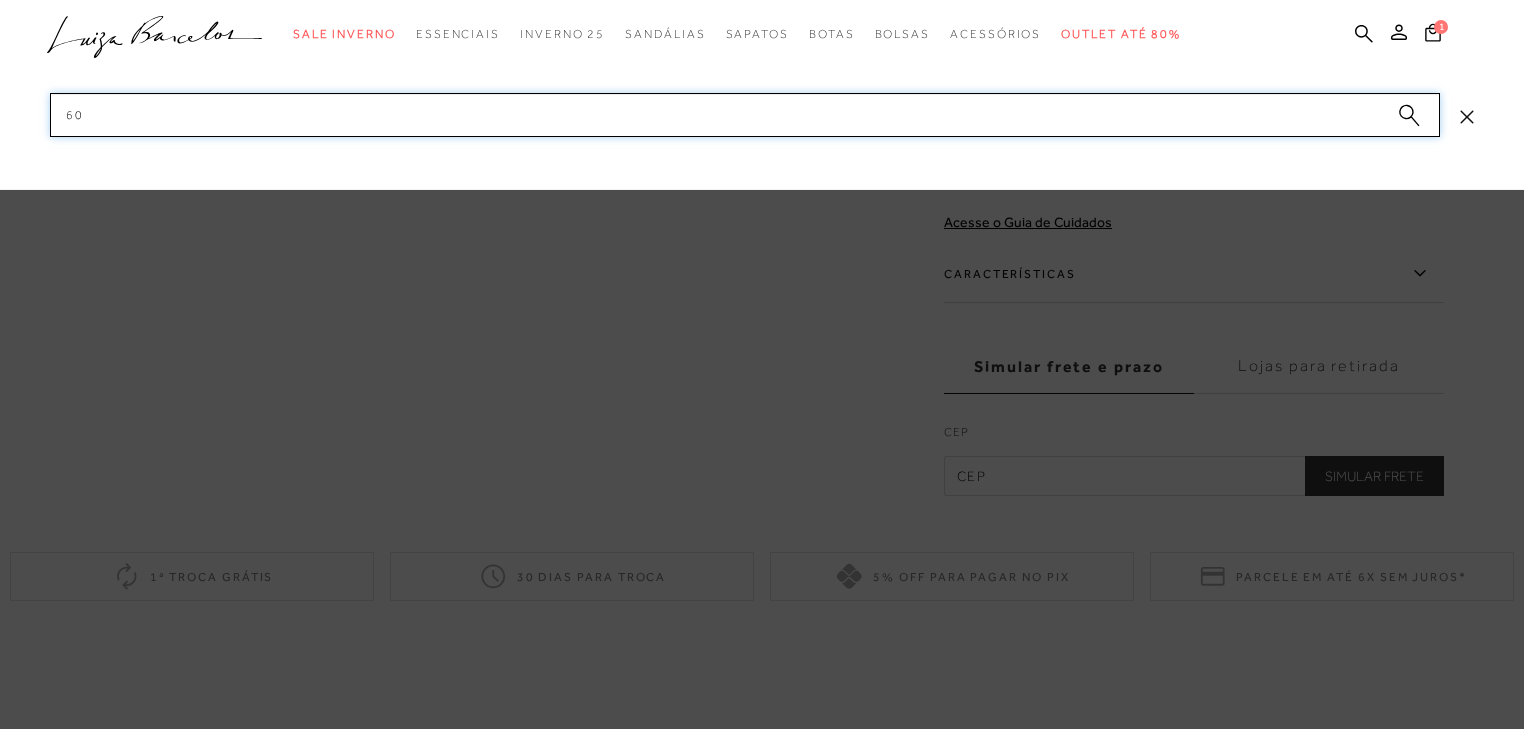 type on "6" 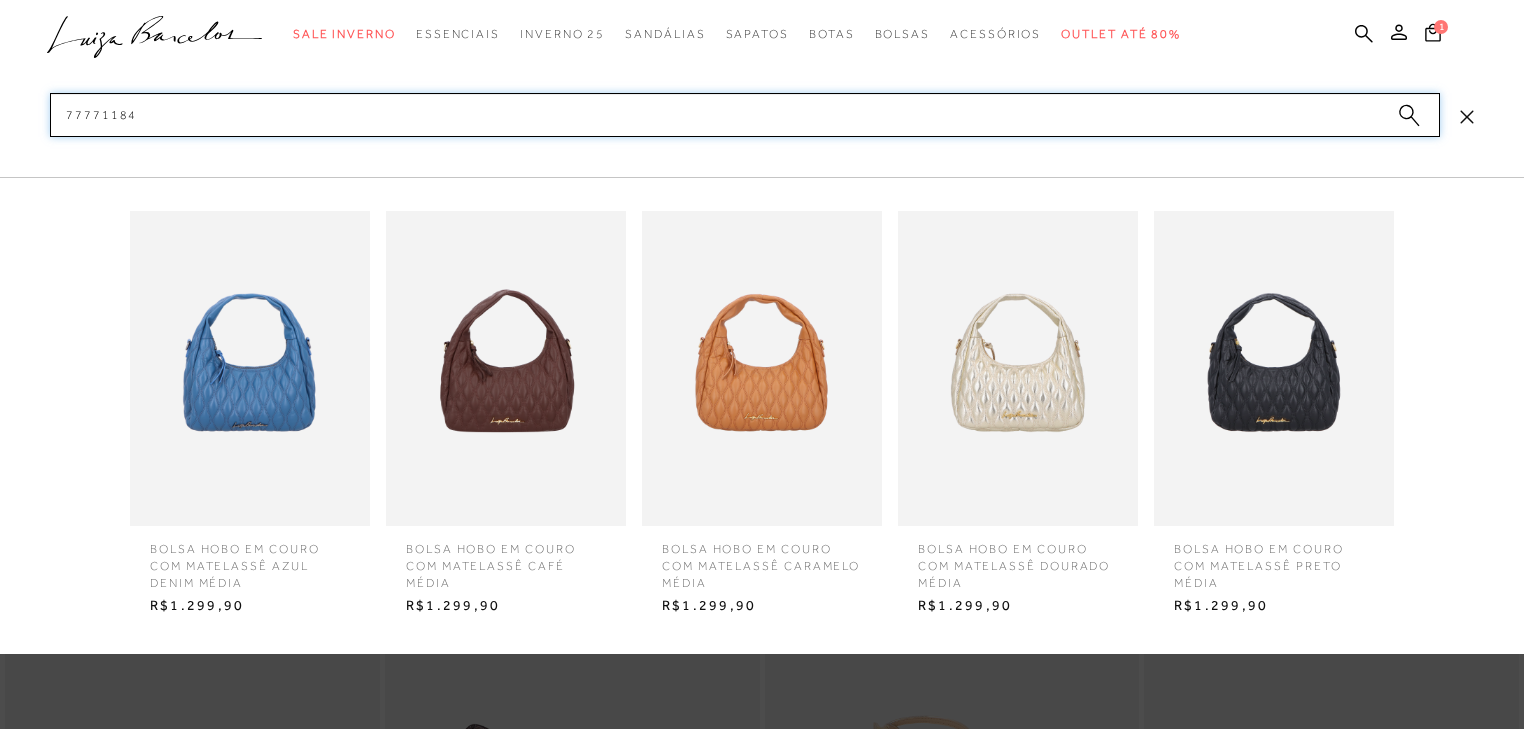 scroll, scrollTop: 720, scrollLeft: 0, axis: vertical 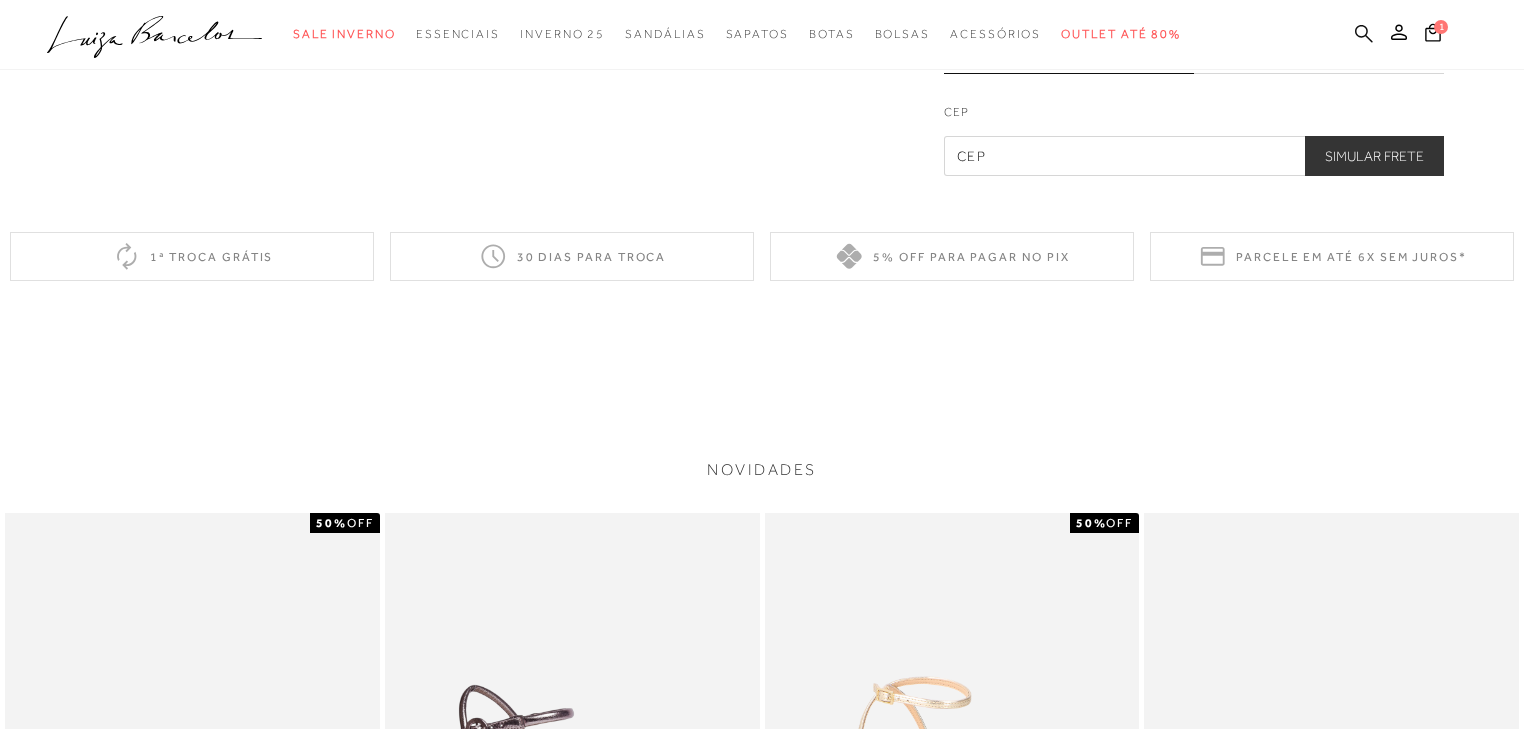 click 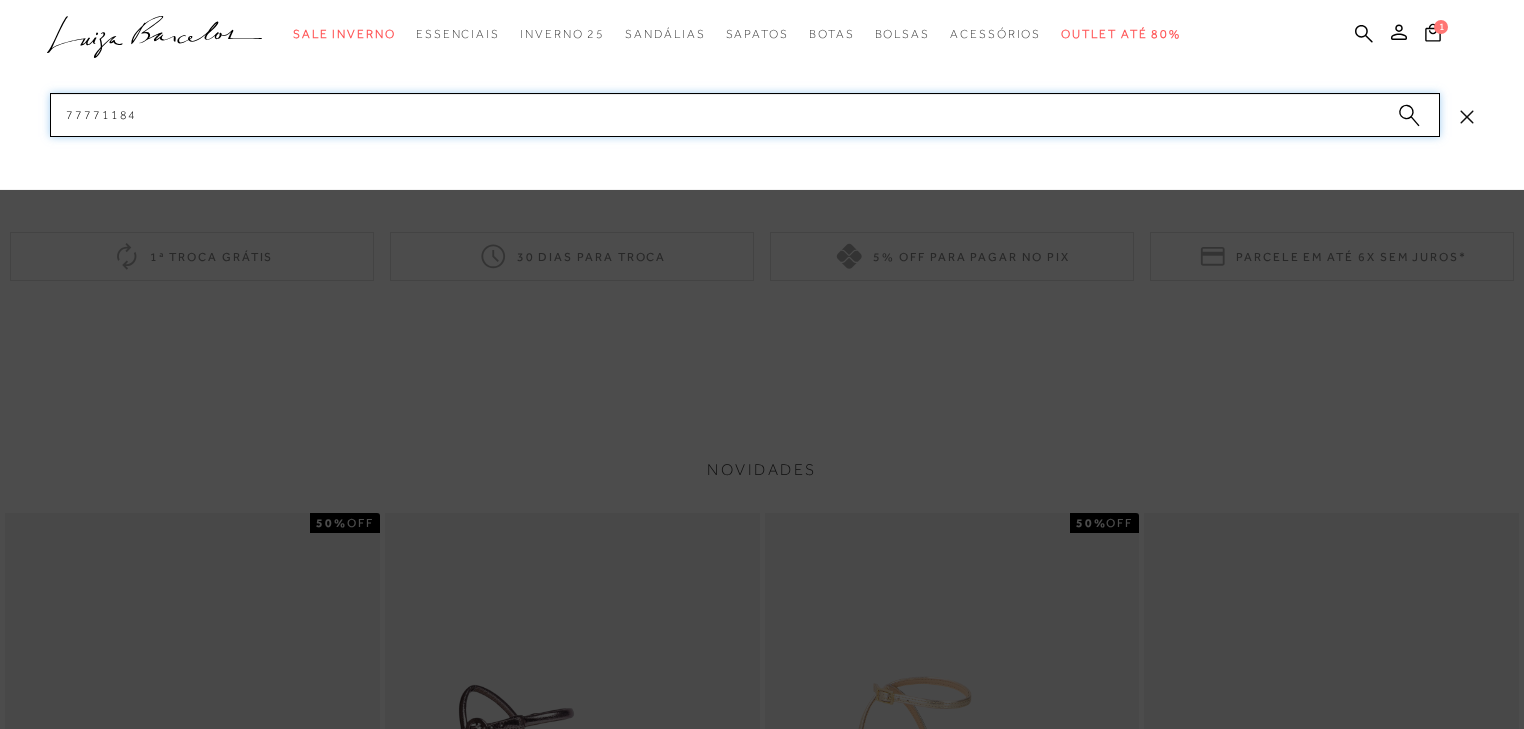 drag, startPoint x: 171, startPoint y: 100, endPoint x: 0, endPoint y: 100, distance: 171 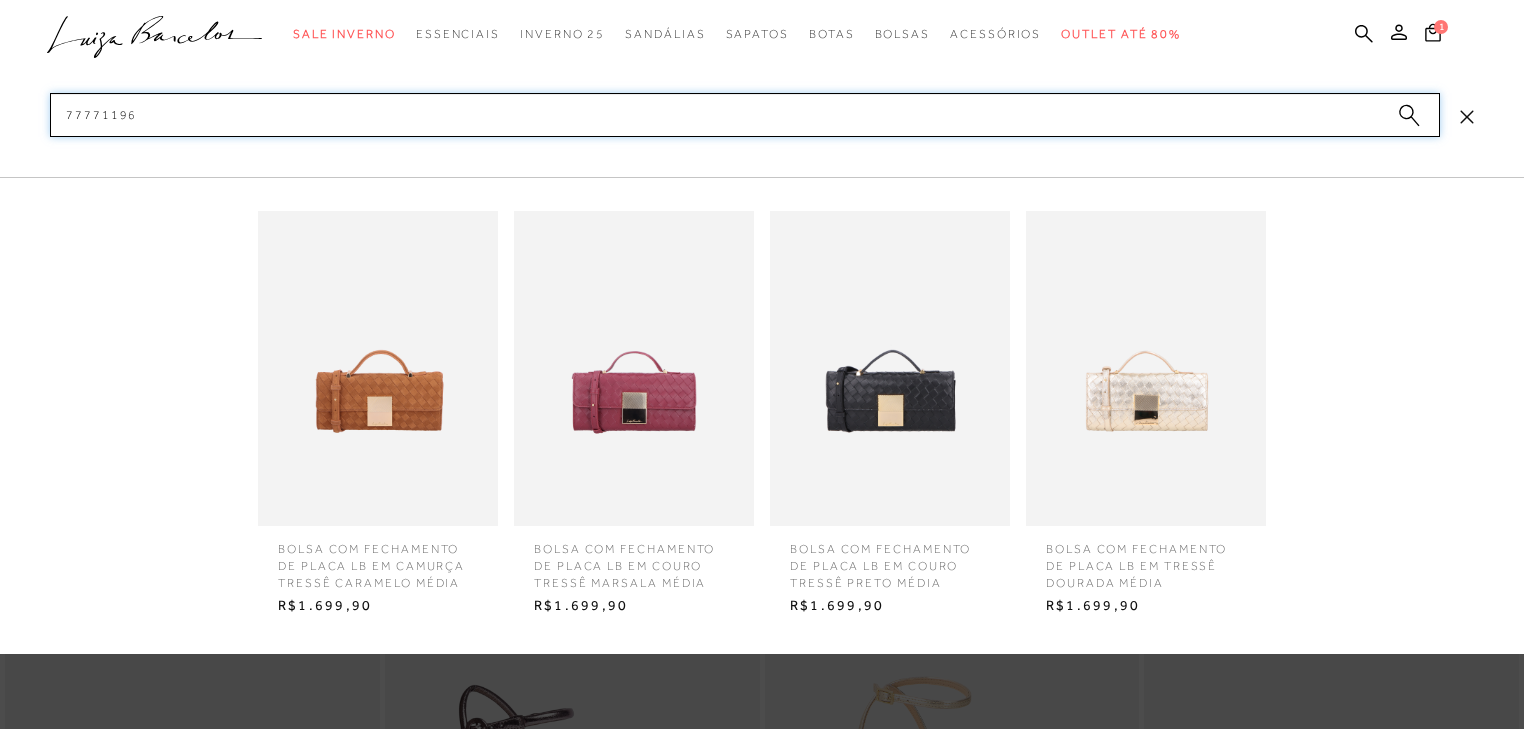 type 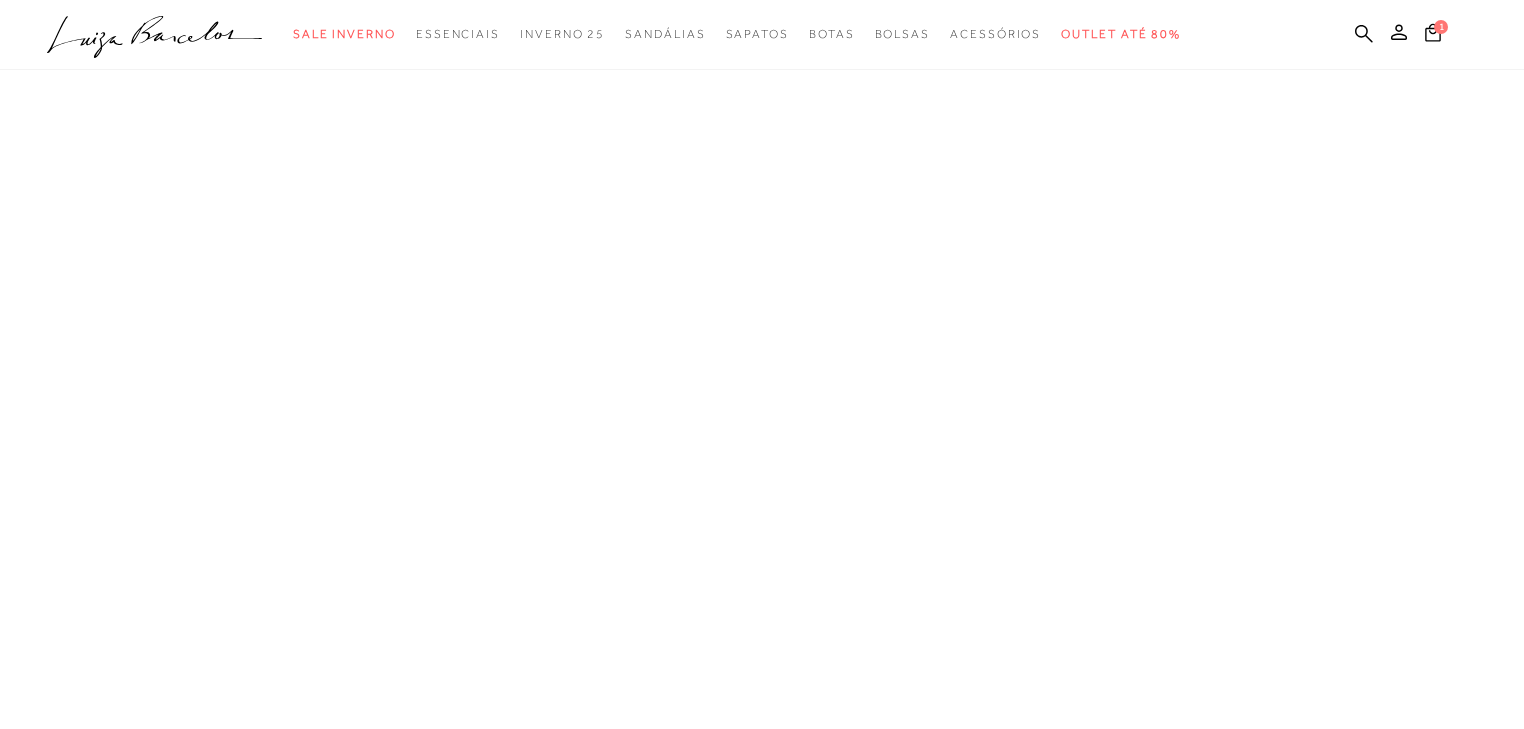 scroll, scrollTop: 40, scrollLeft: 0, axis: vertical 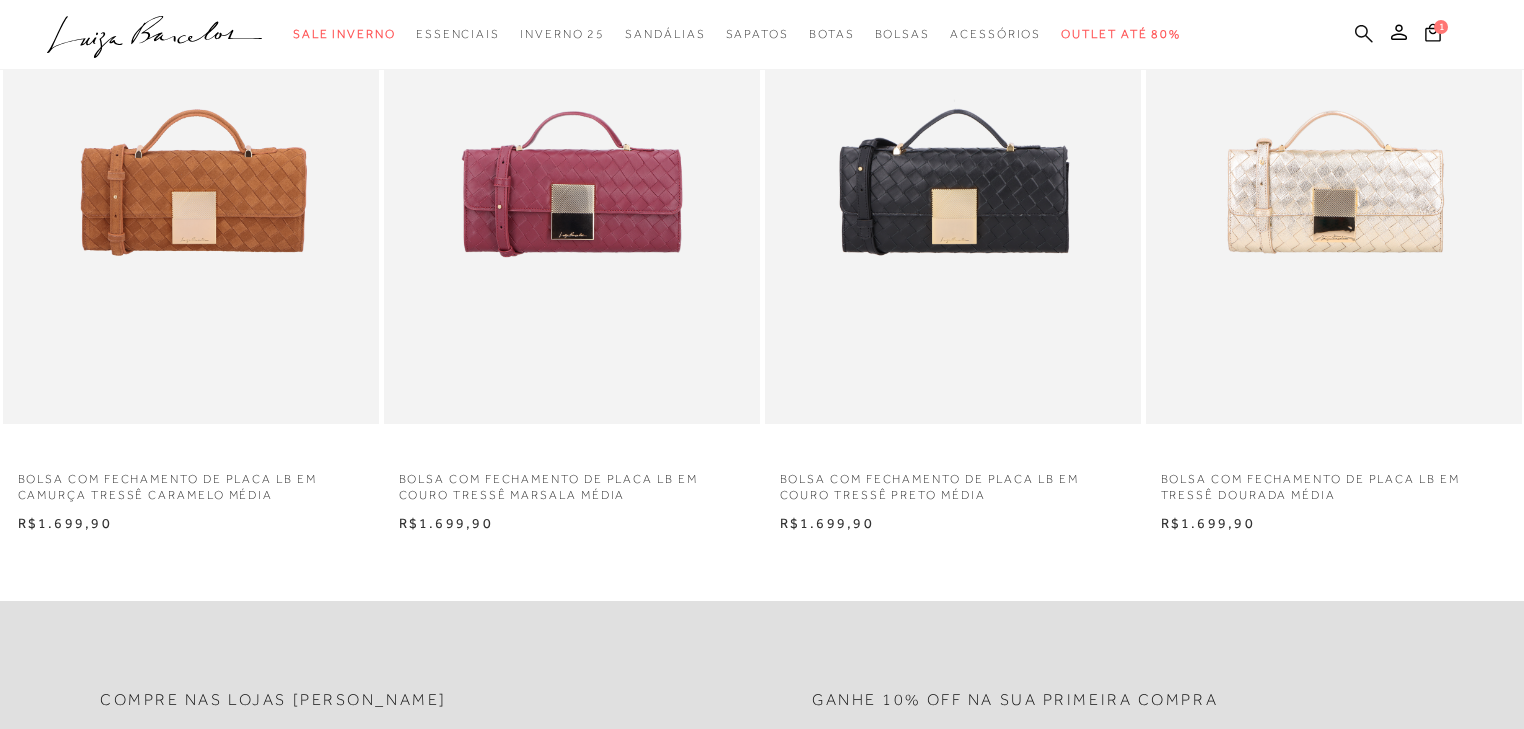 click 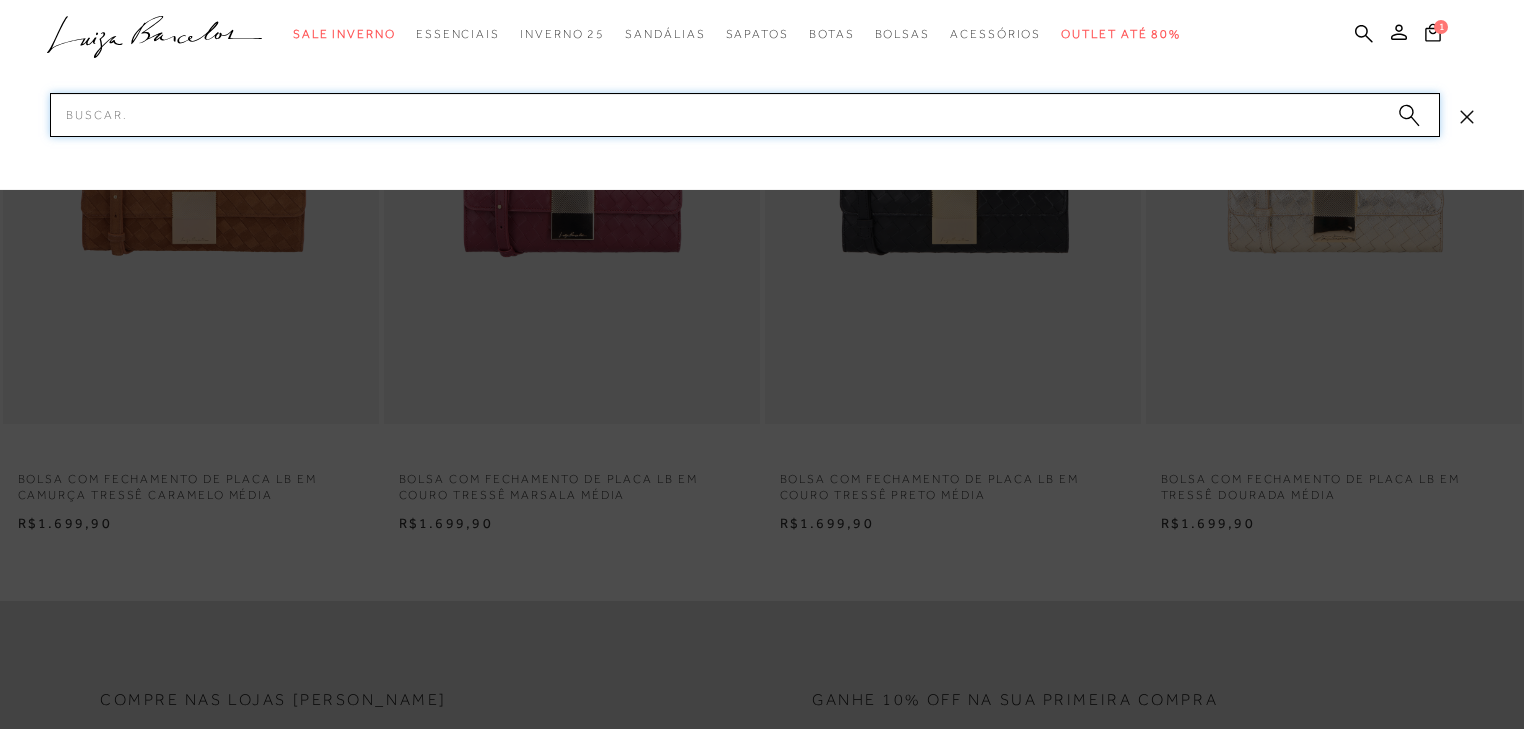 click on "Pesquisar" at bounding box center [745, 115] 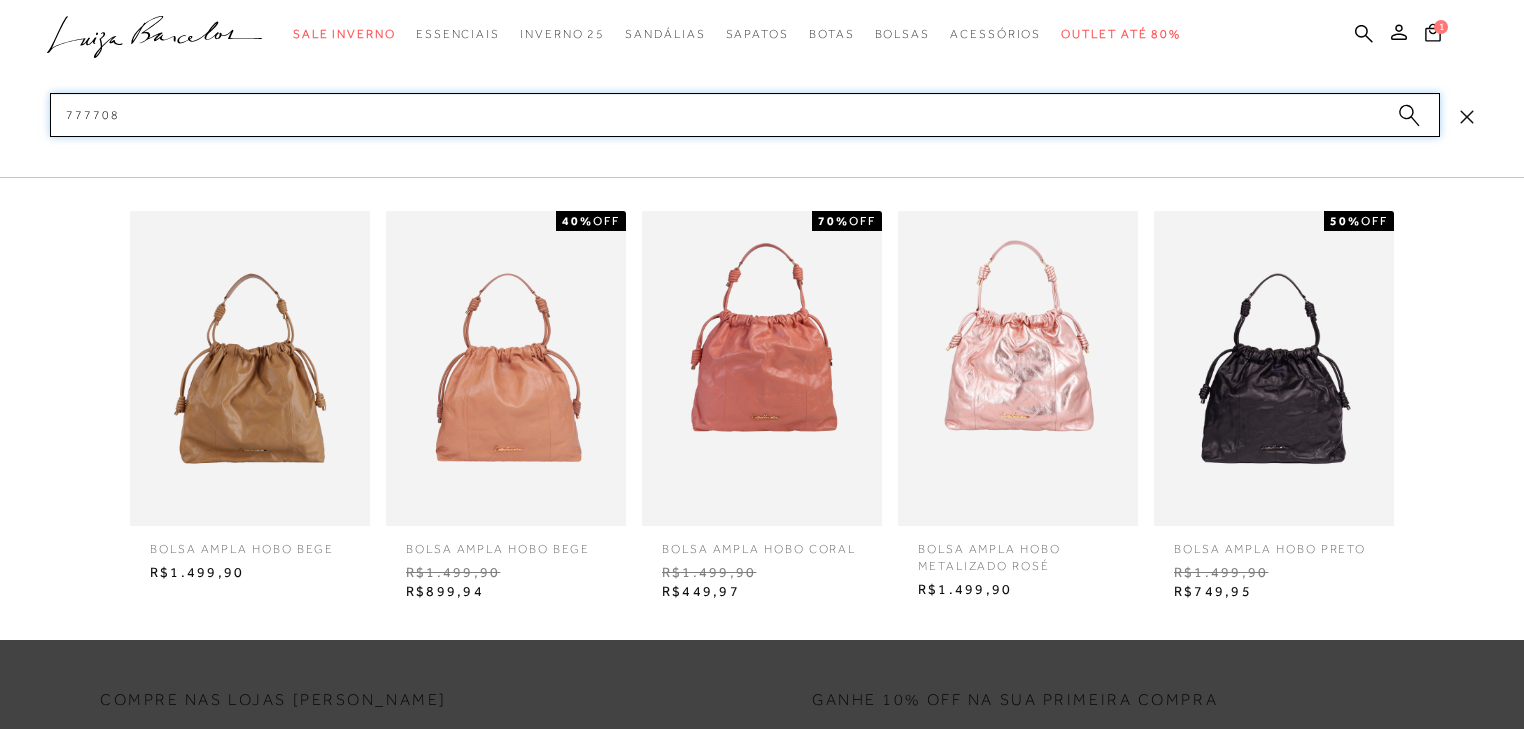 type on "777708" 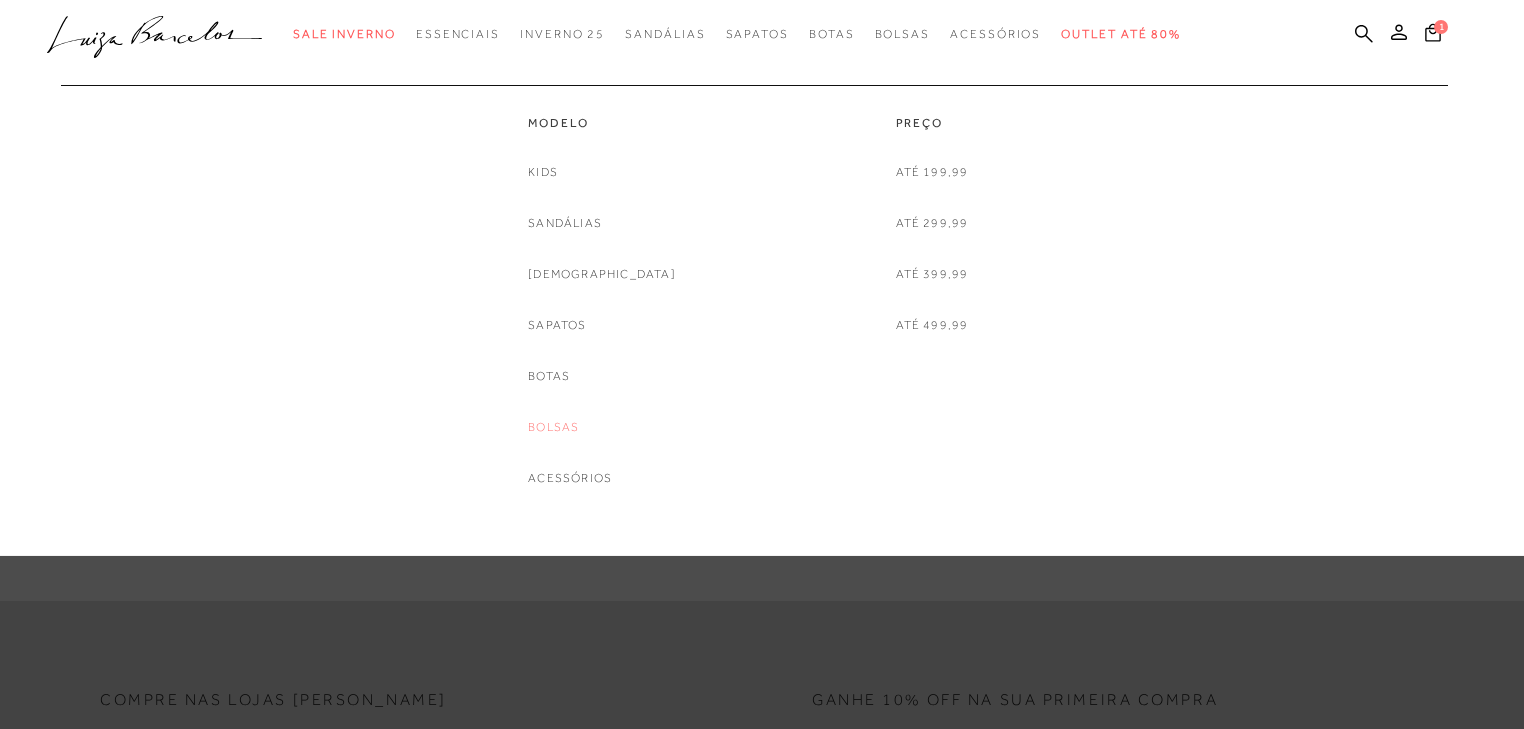 click on "Bolsas" at bounding box center [553, 427] 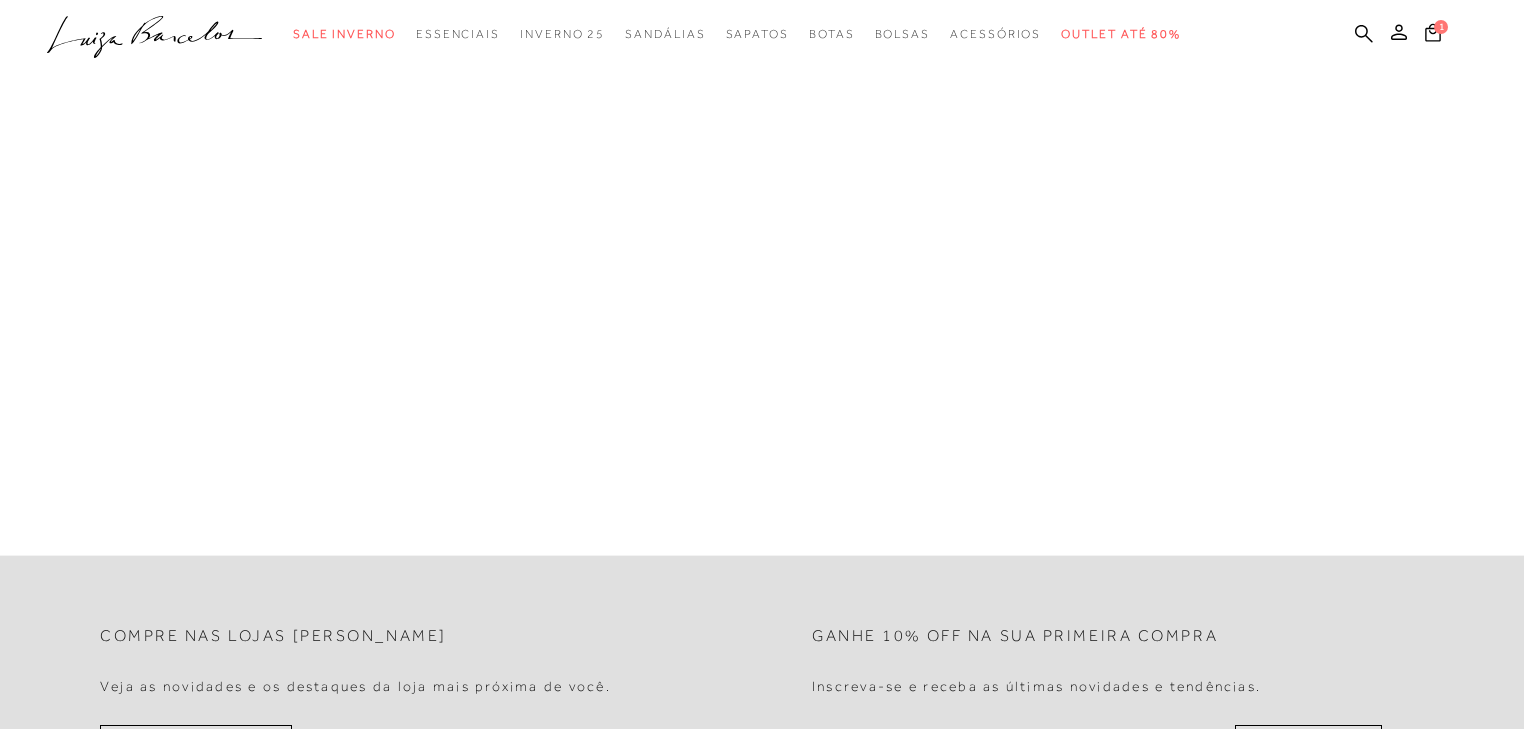 scroll, scrollTop: 140, scrollLeft: 0, axis: vertical 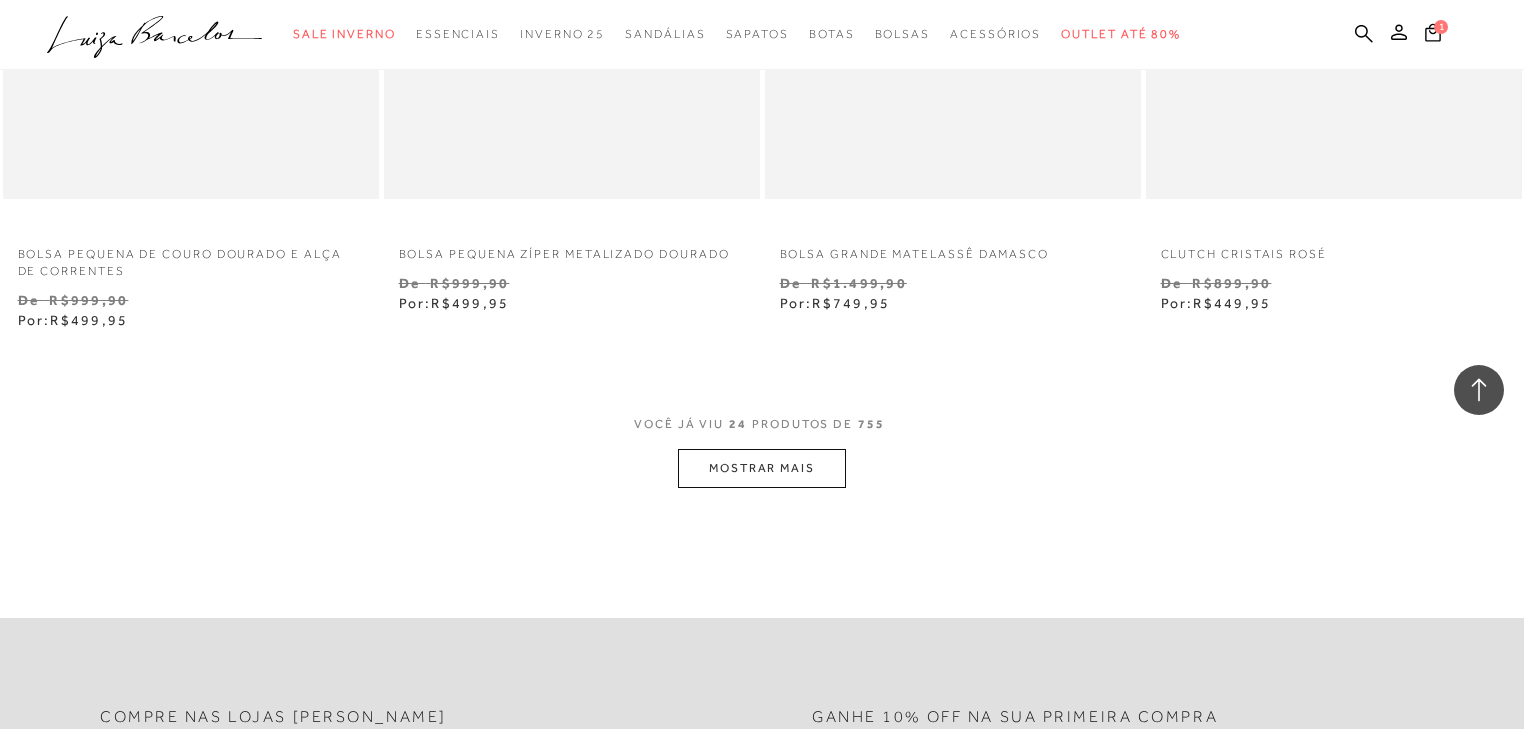 click on "MOSTRAR MAIS" at bounding box center [762, 468] 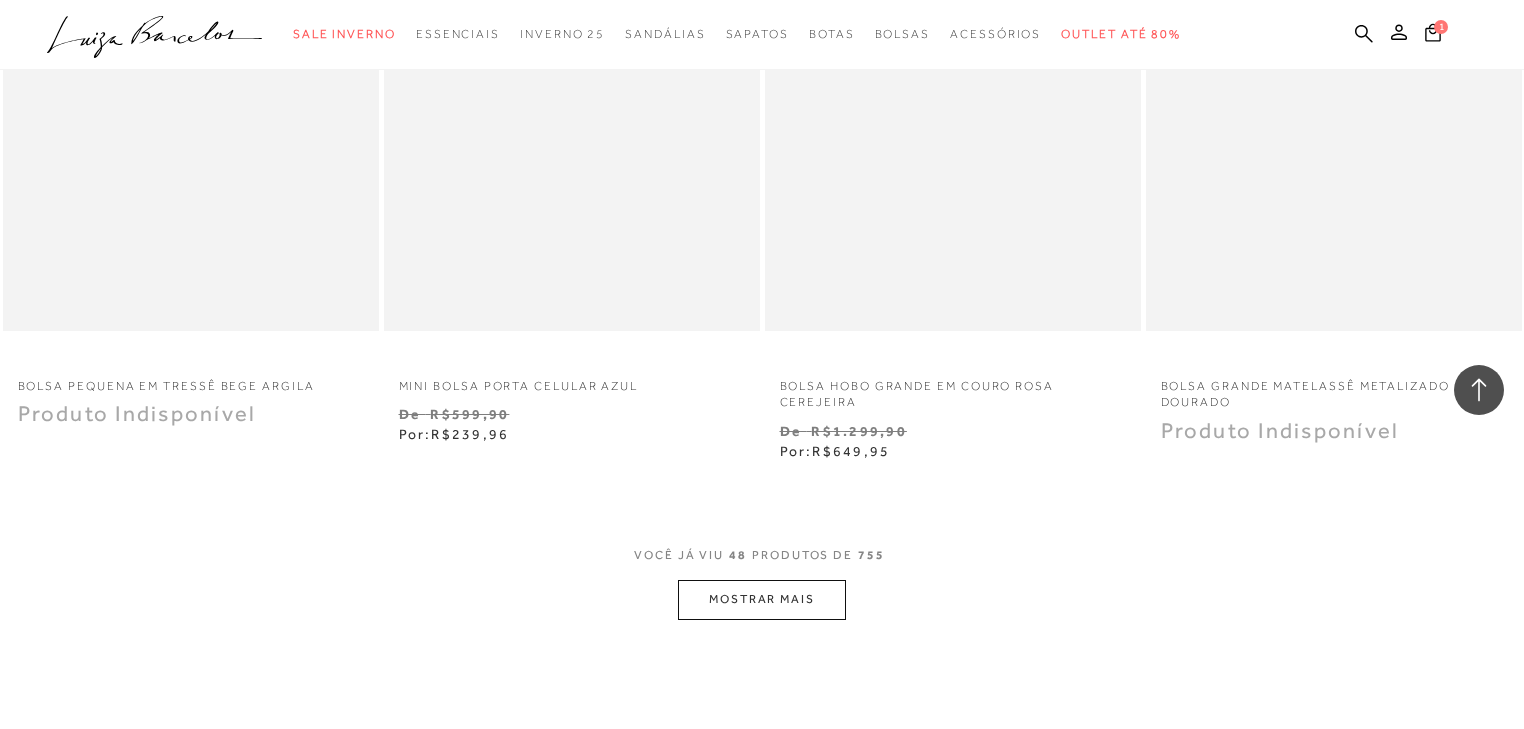 scroll, scrollTop: 8560, scrollLeft: 0, axis: vertical 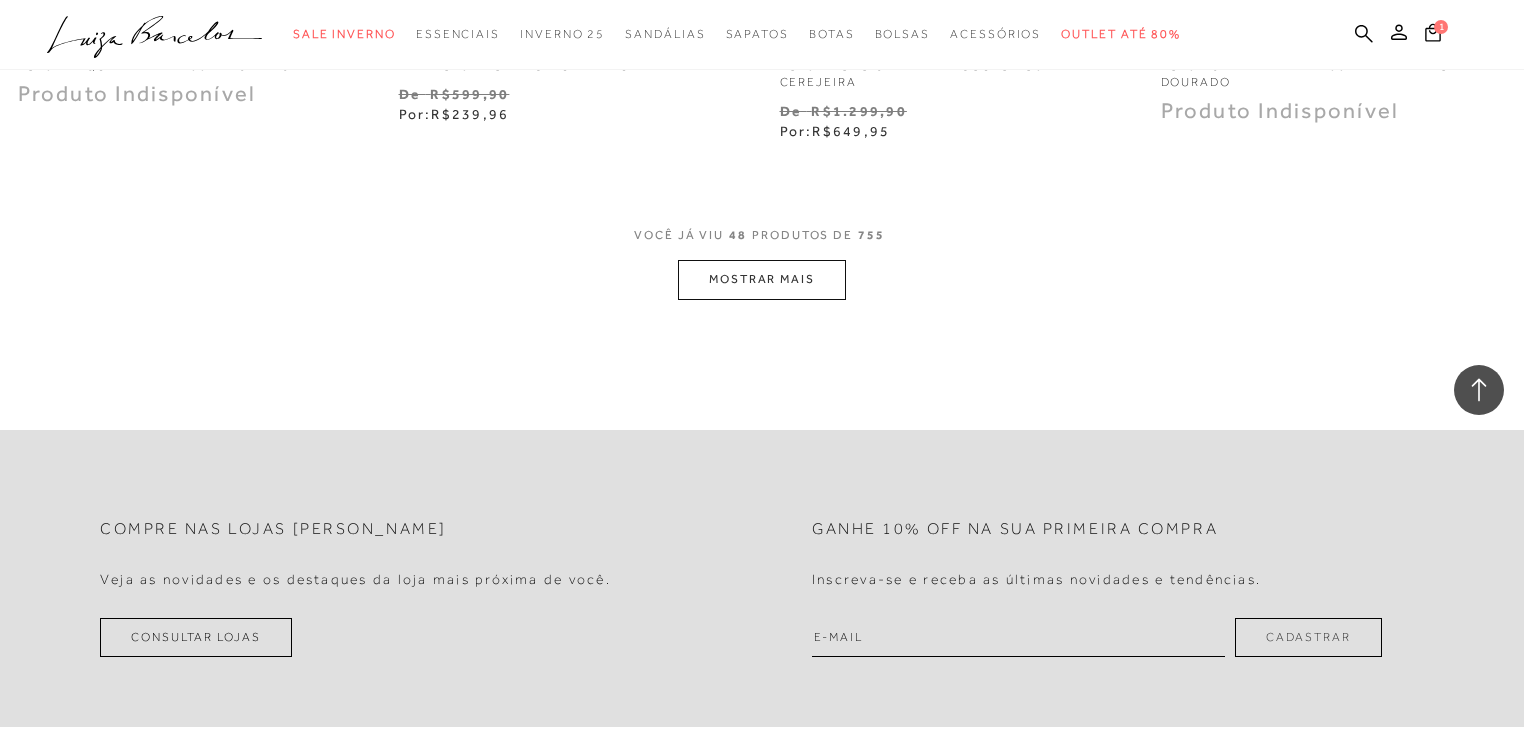 click on "MOSTRAR MAIS" at bounding box center [762, 279] 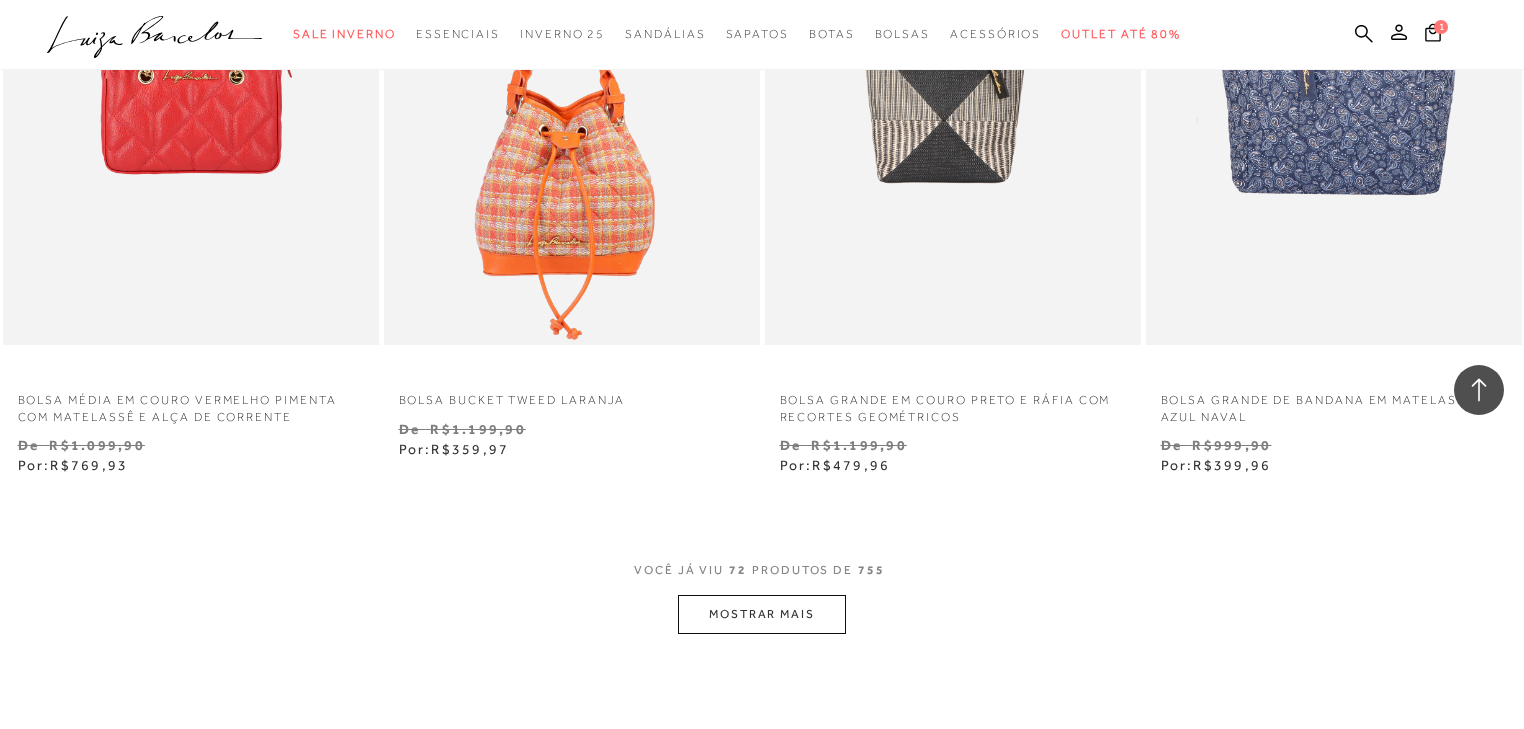 scroll, scrollTop: 12880, scrollLeft: 0, axis: vertical 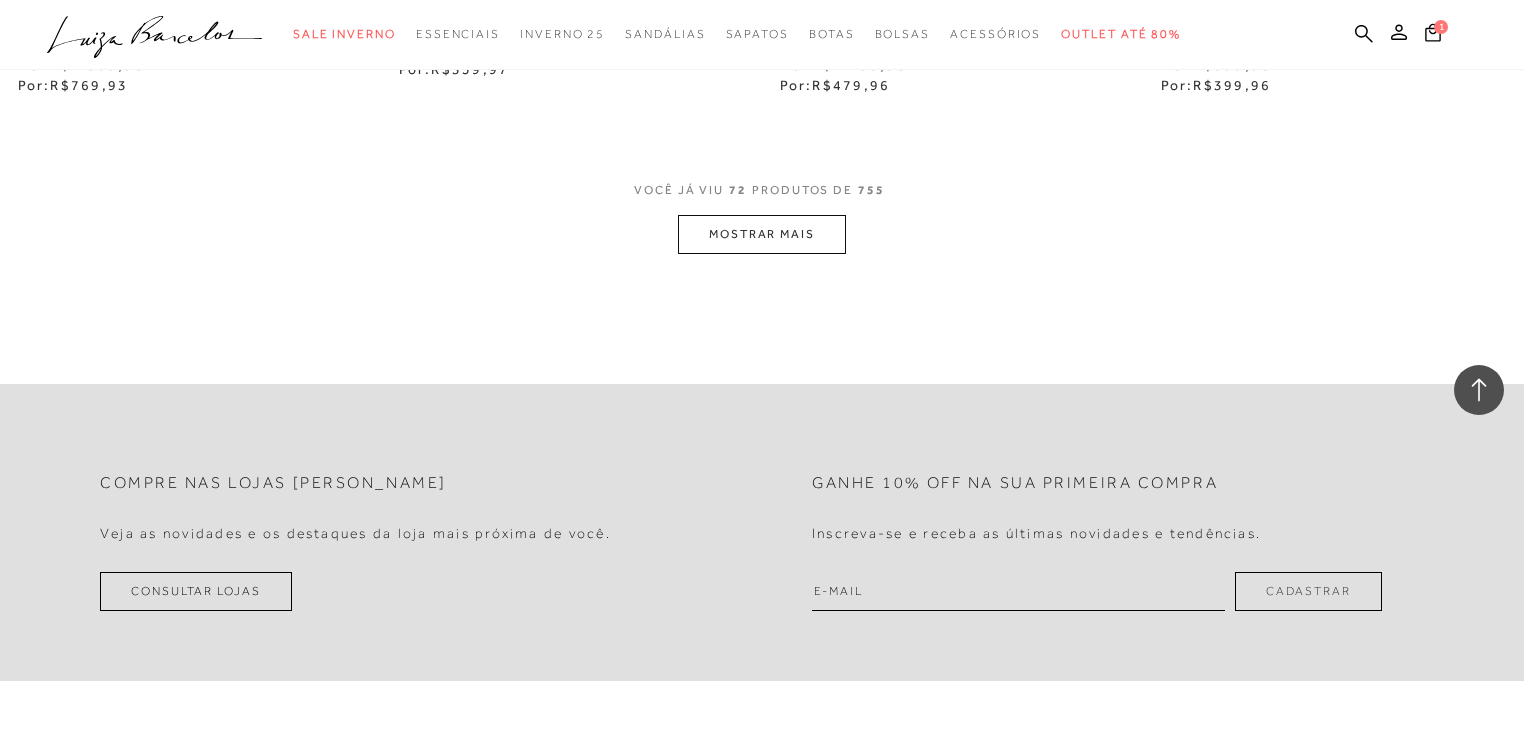 click on "MOSTRAR MAIS" at bounding box center [762, 234] 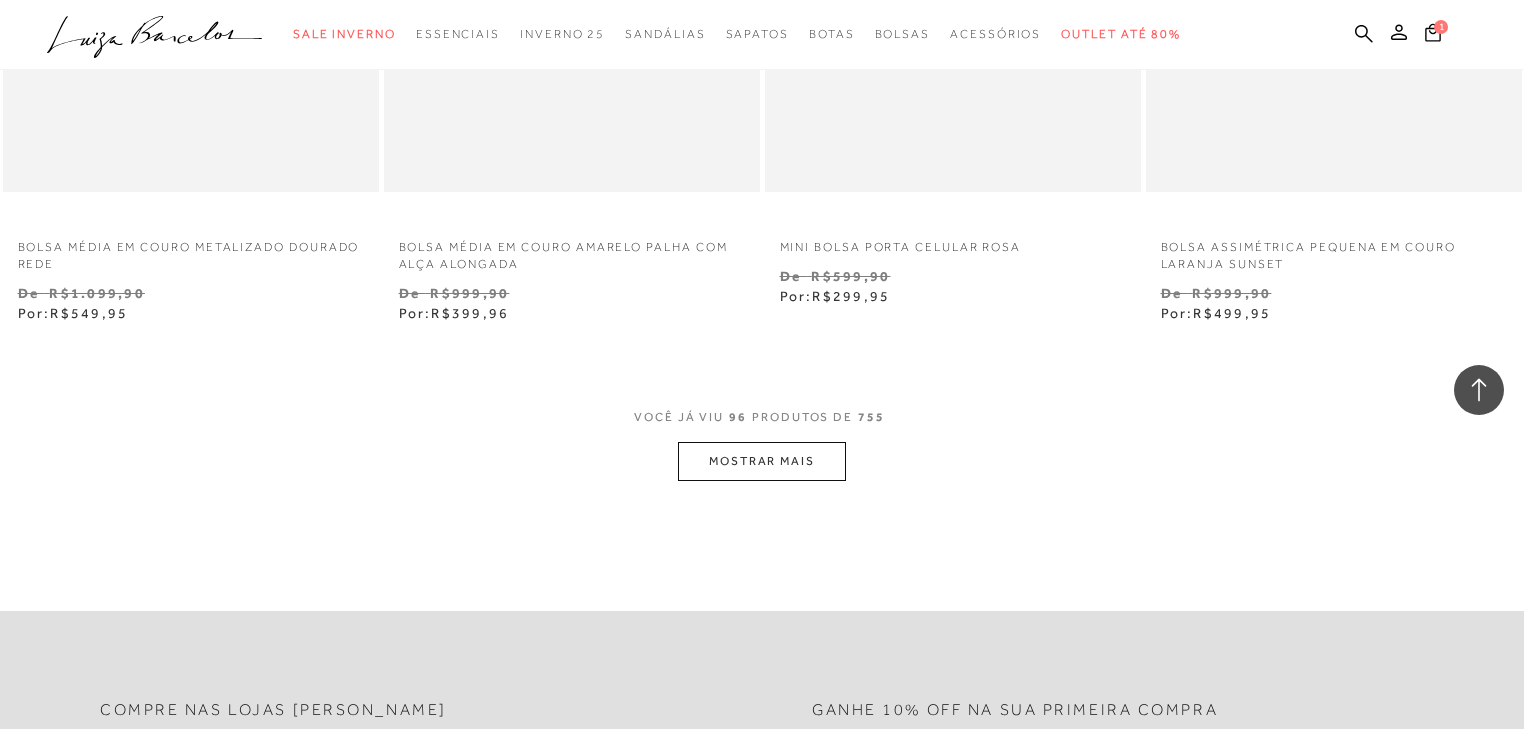 scroll, scrollTop: 16960, scrollLeft: 0, axis: vertical 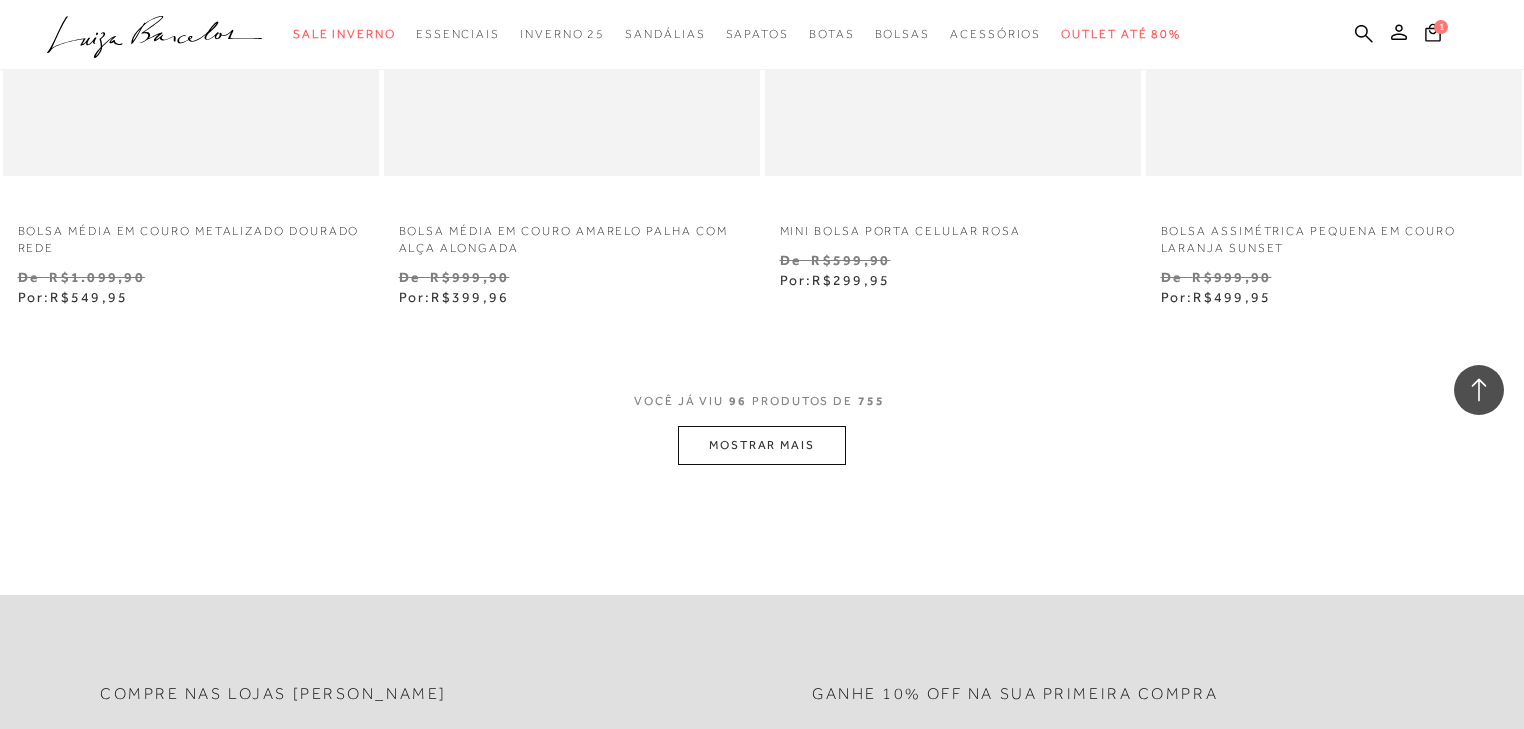 click on "MOSTRAR MAIS" at bounding box center (762, 445) 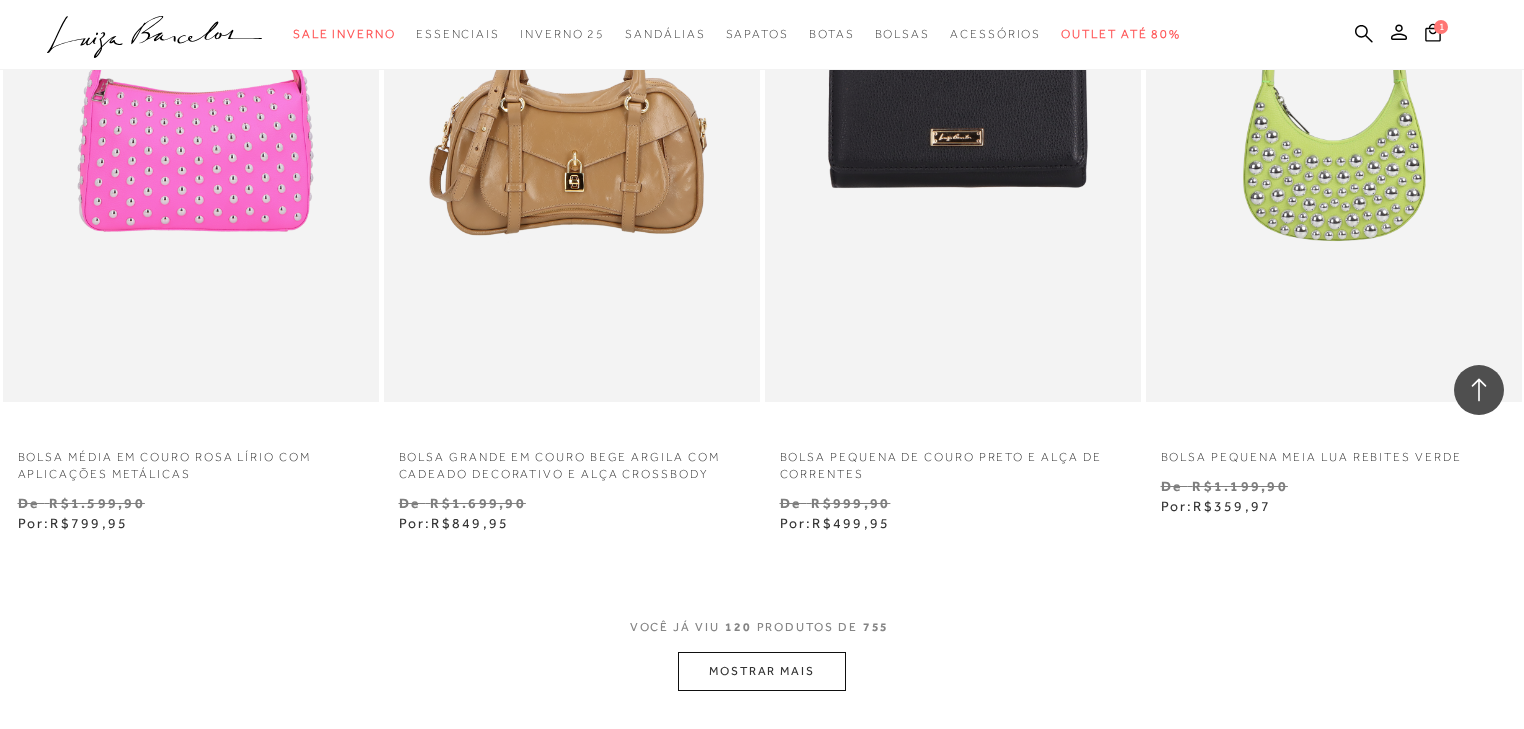 scroll, scrollTop: 21440, scrollLeft: 0, axis: vertical 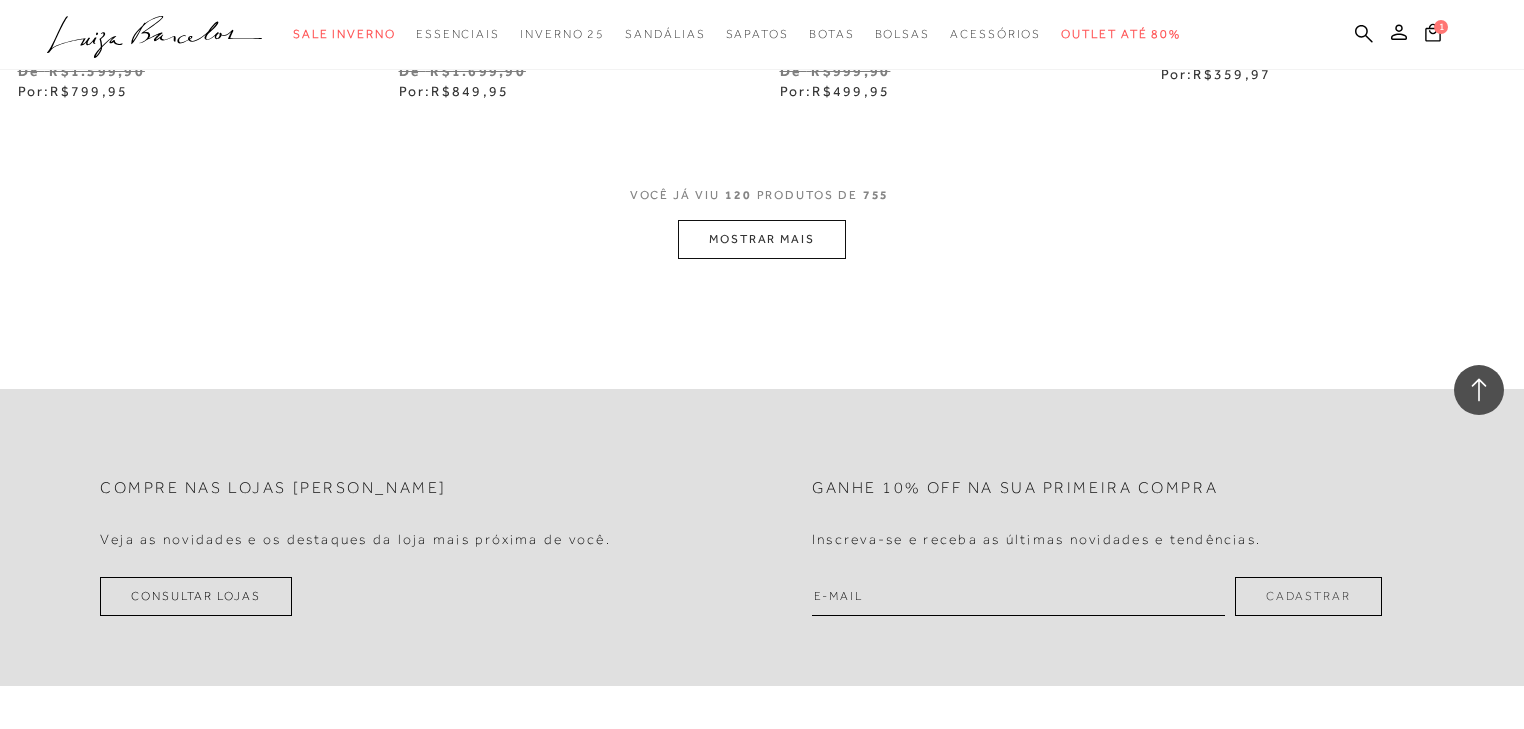 click on "MOSTRAR MAIS" at bounding box center (762, 239) 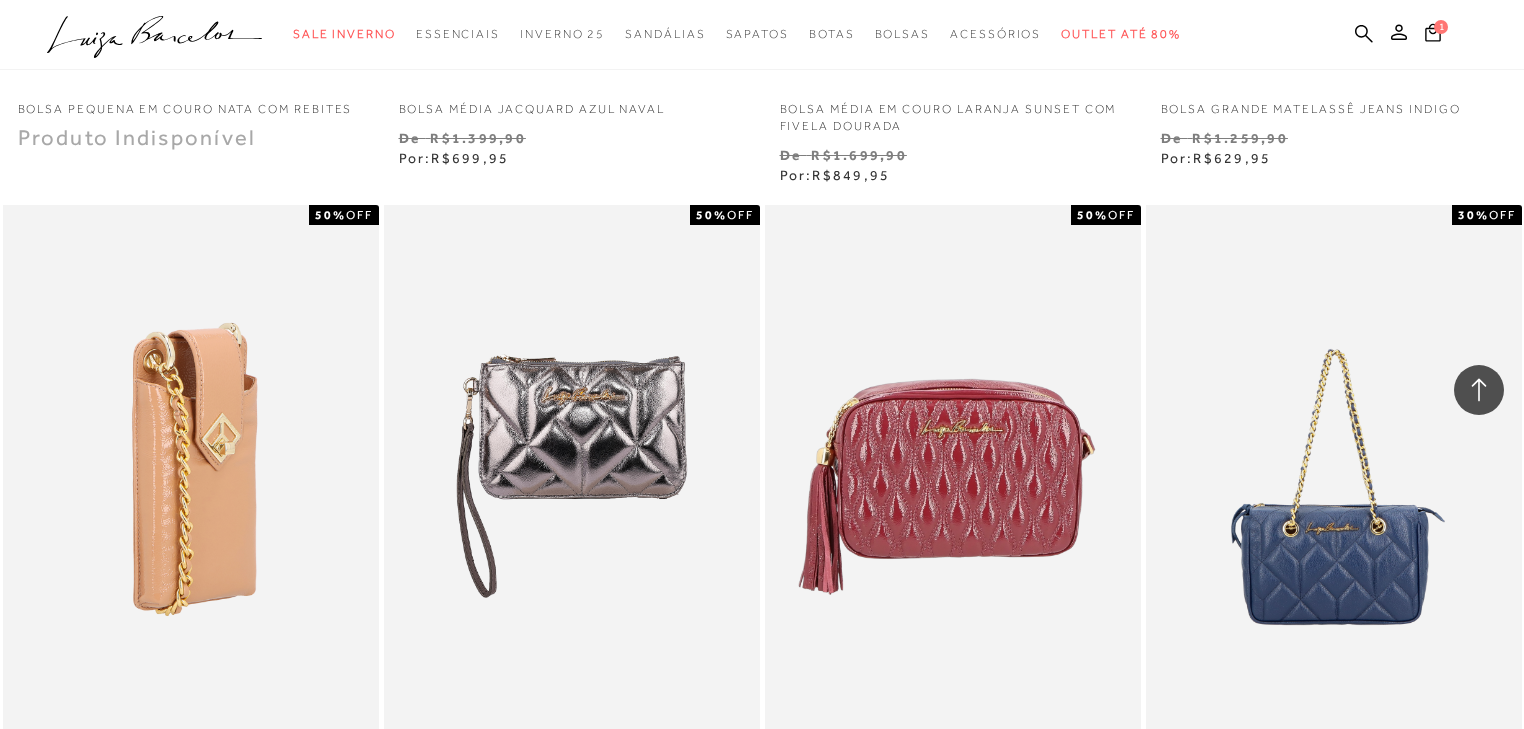scroll, scrollTop: 24400, scrollLeft: 0, axis: vertical 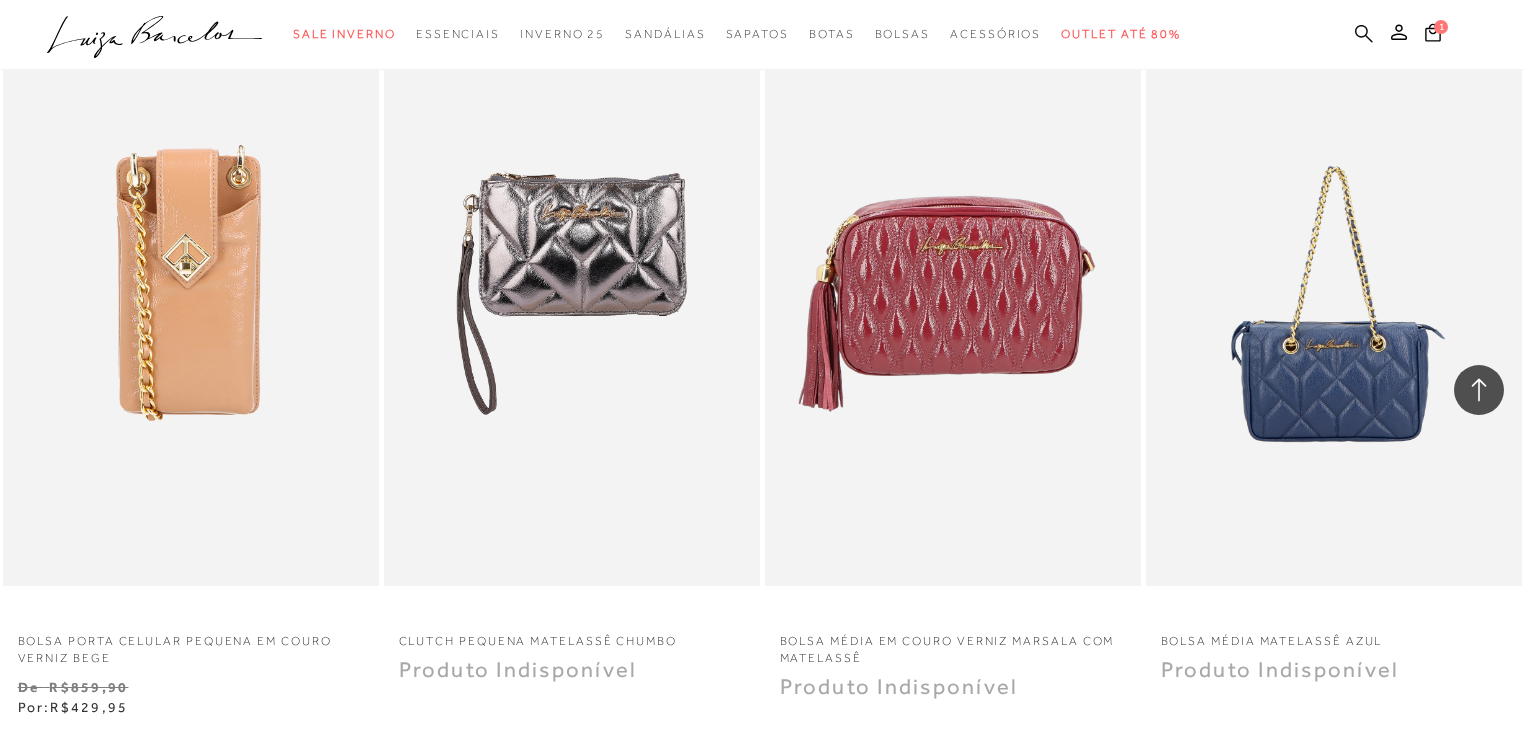click 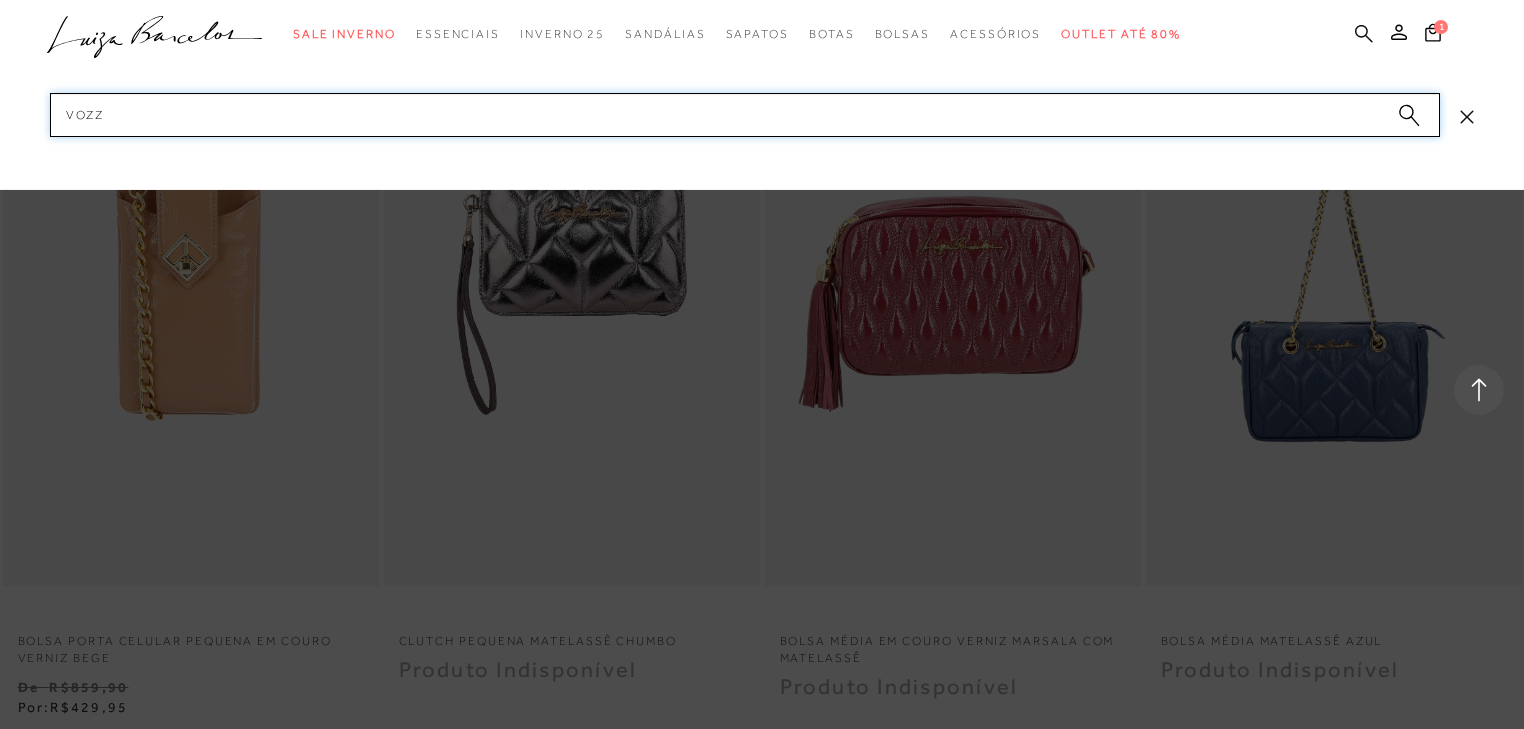 type on "VOZZA" 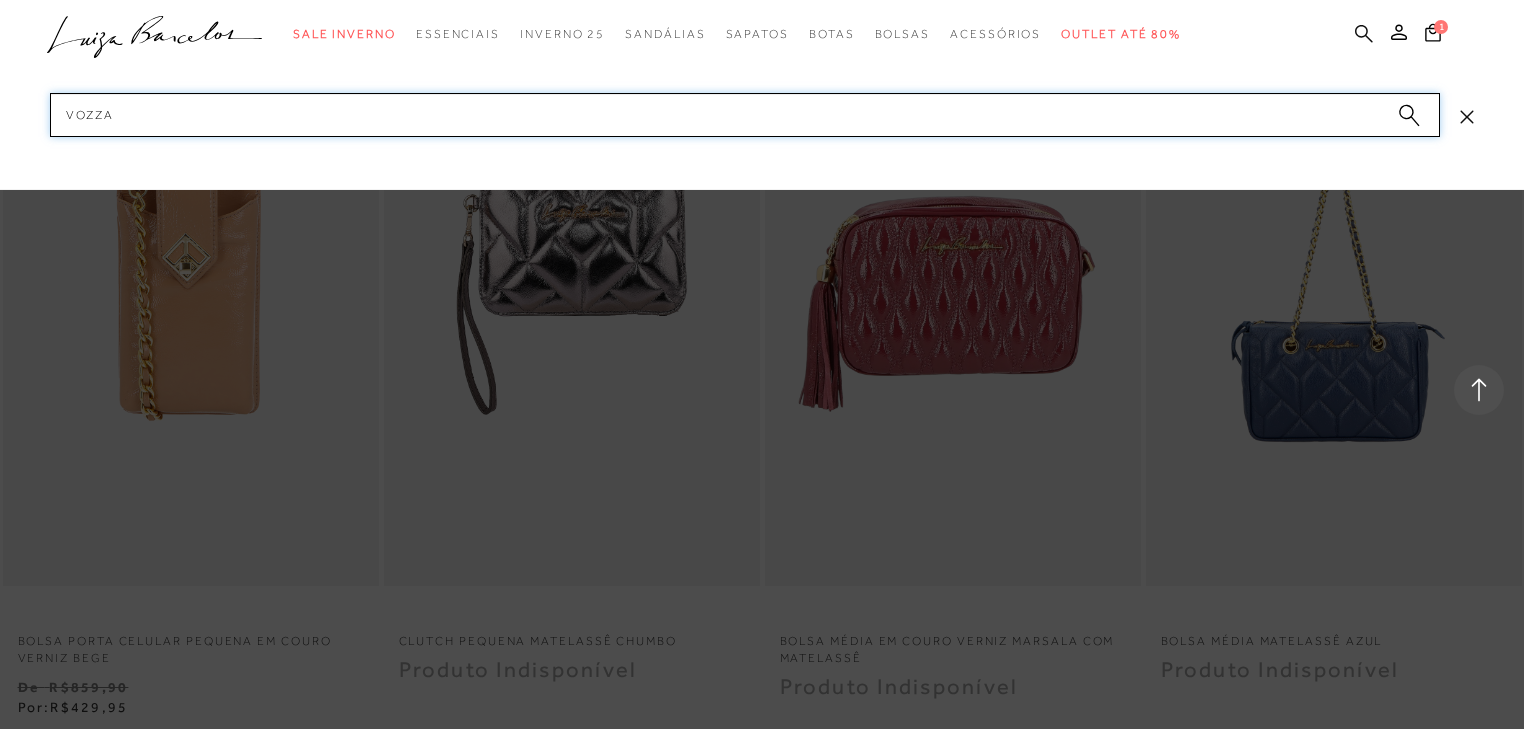 type 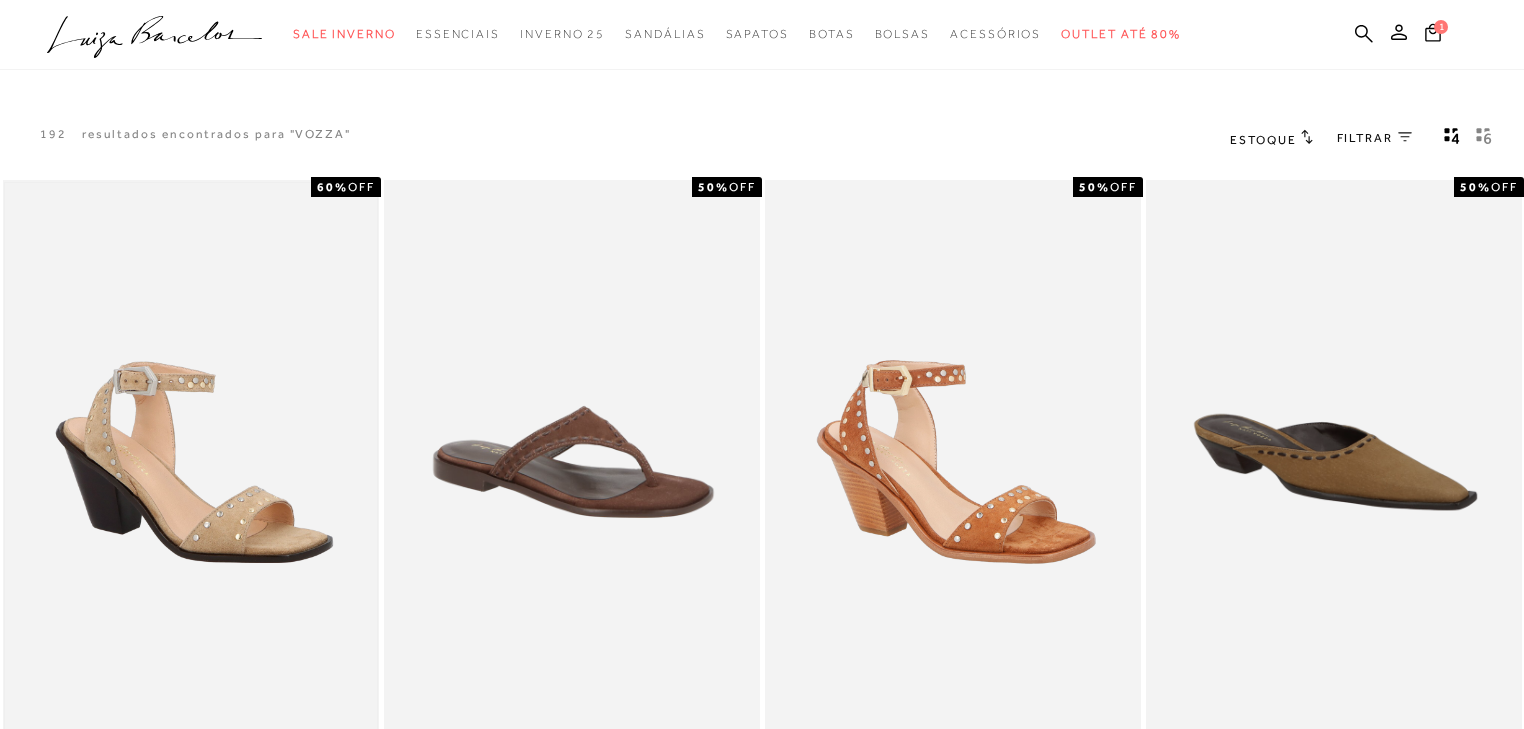 scroll, scrollTop: 40, scrollLeft: 0, axis: vertical 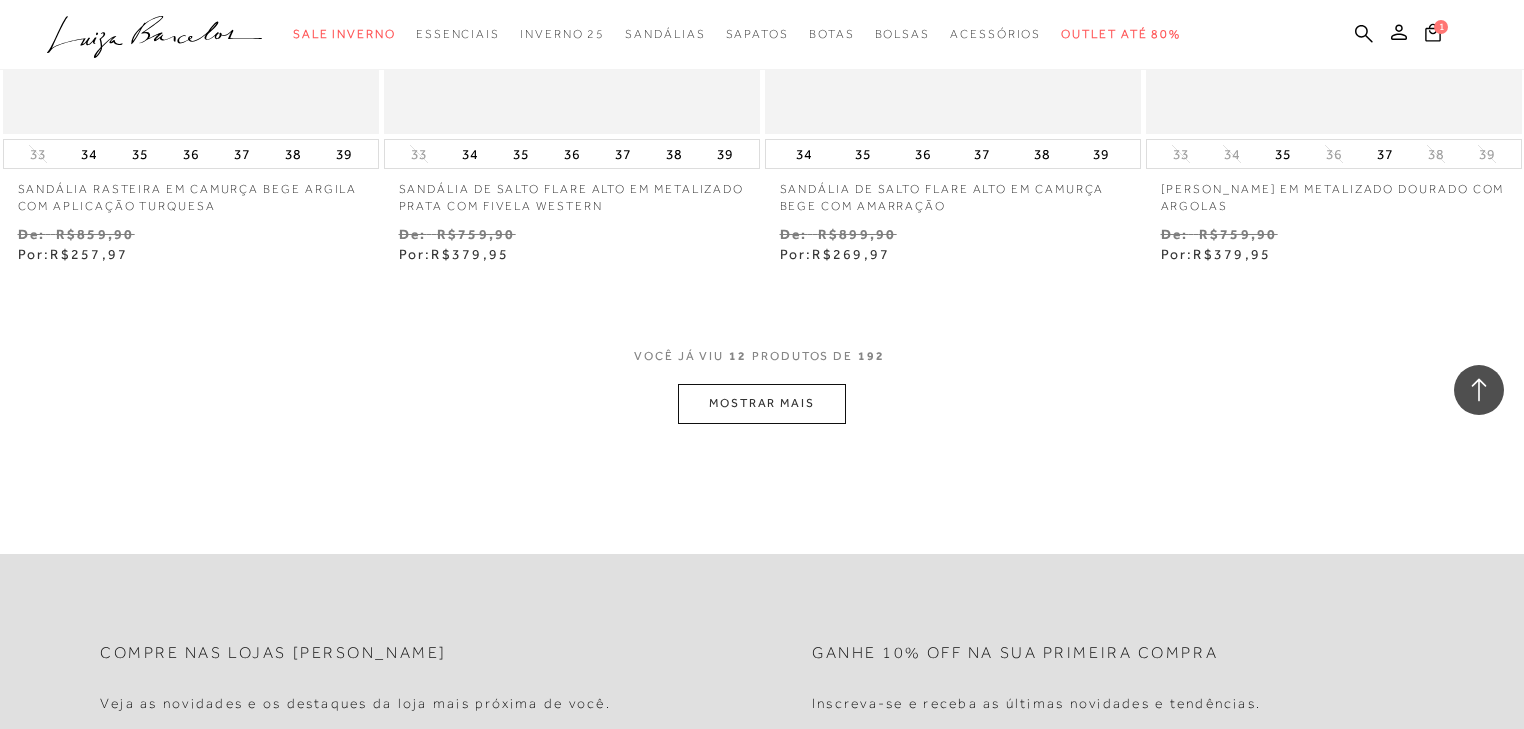 click on "MOSTRAR MAIS" at bounding box center (762, 403) 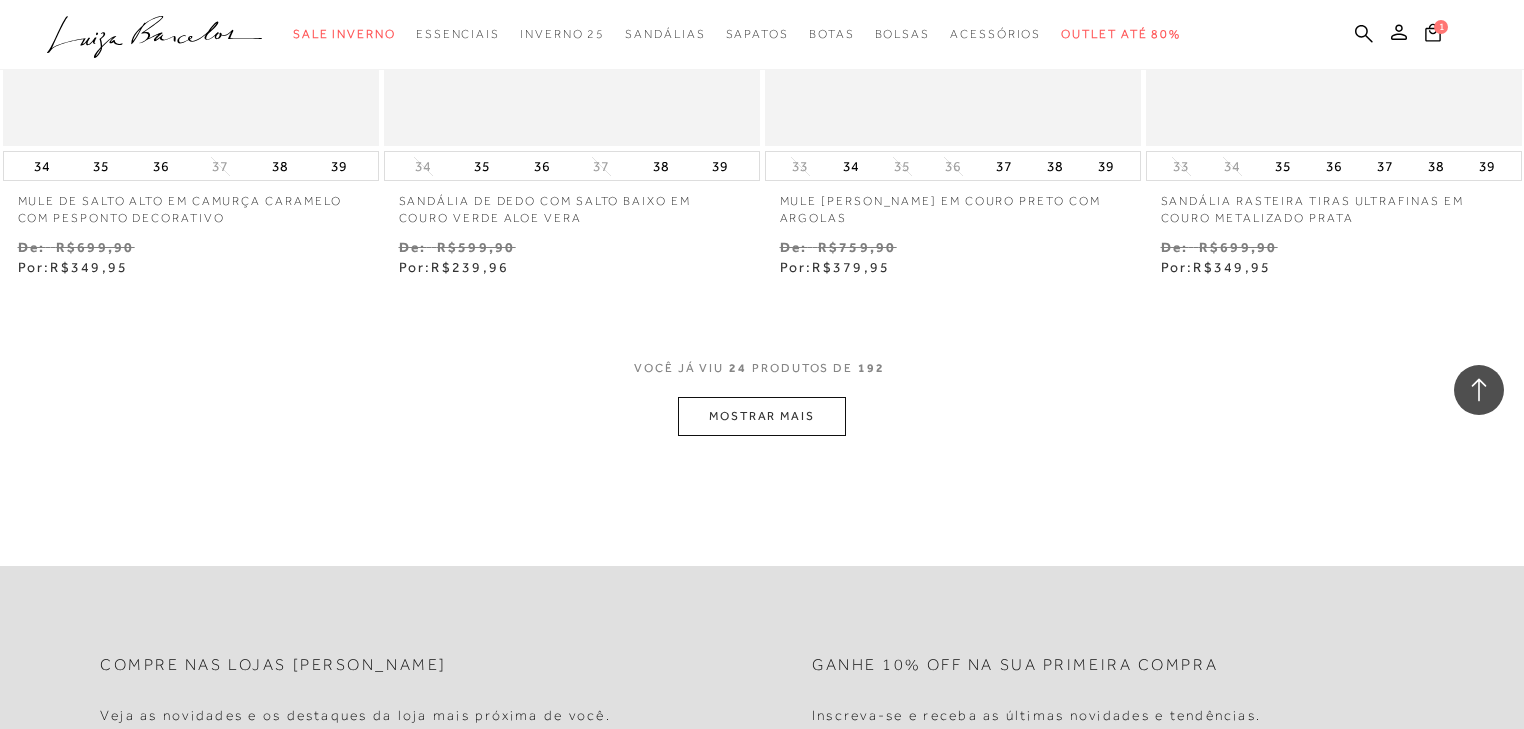 scroll, scrollTop: 4196, scrollLeft: 0, axis: vertical 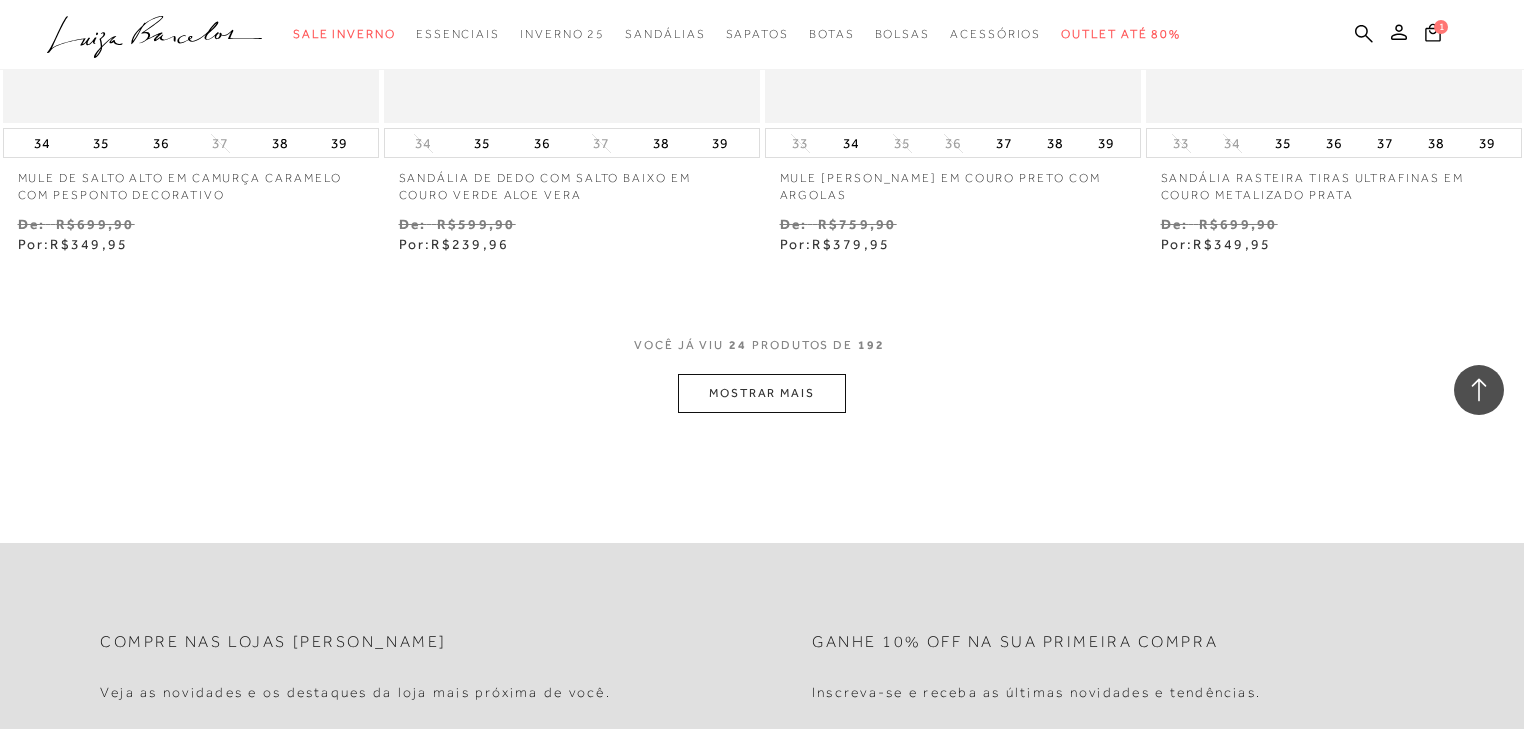 click on "MOSTRAR MAIS" at bounding box center (762, 393) 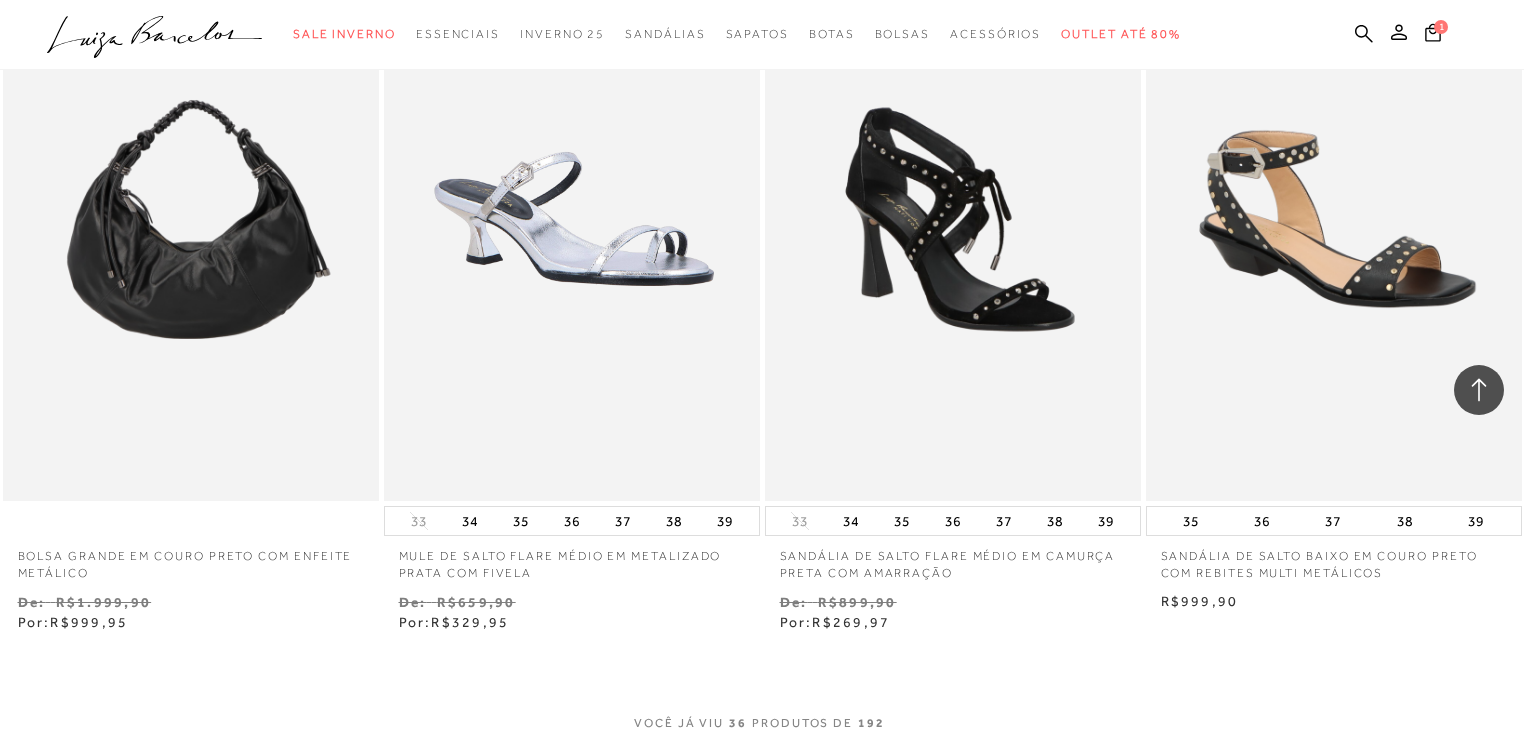 scroll, scrollTop: 6192, scrollLeft: 0, axis: vertical 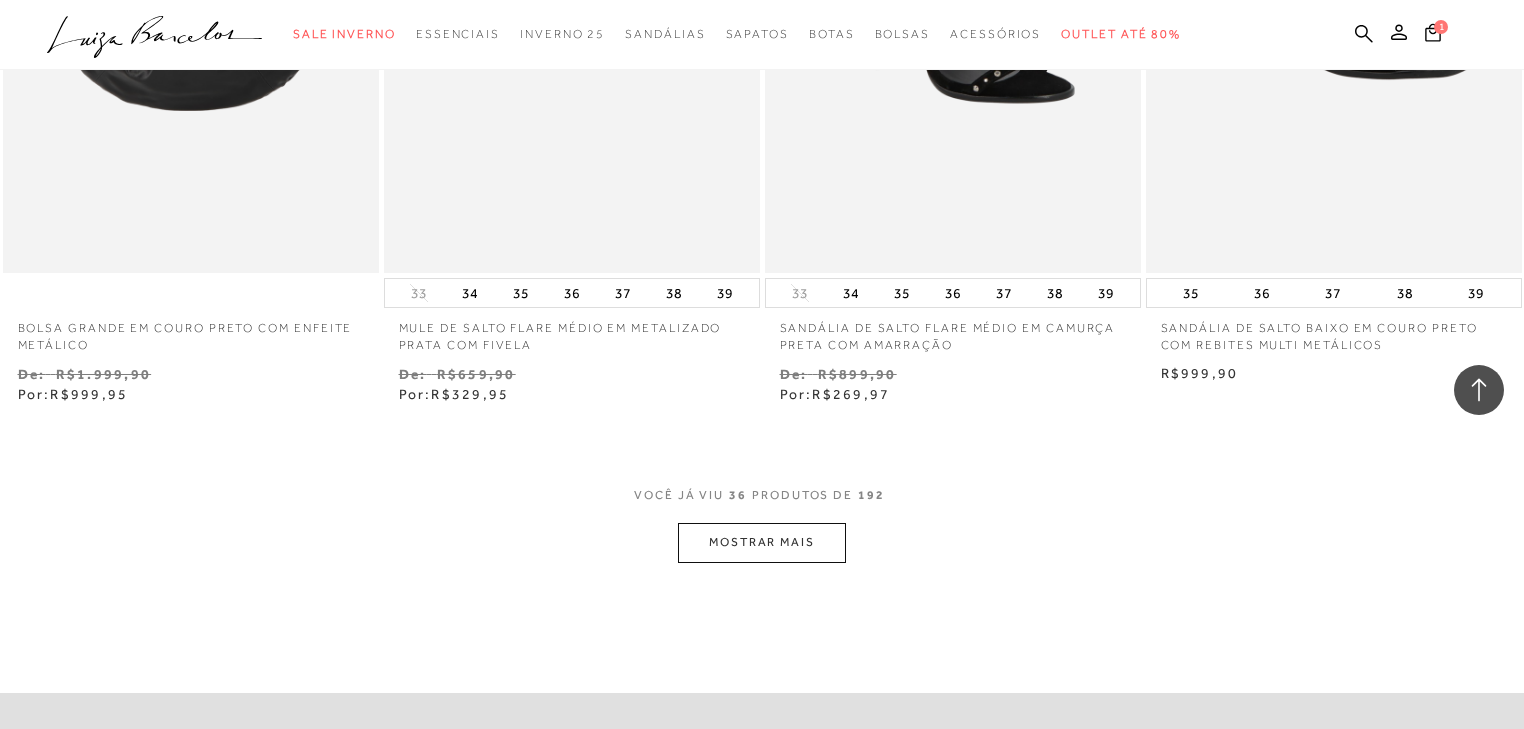 click on "MOSTRAR MAIS" at bounding box center (762, 542) 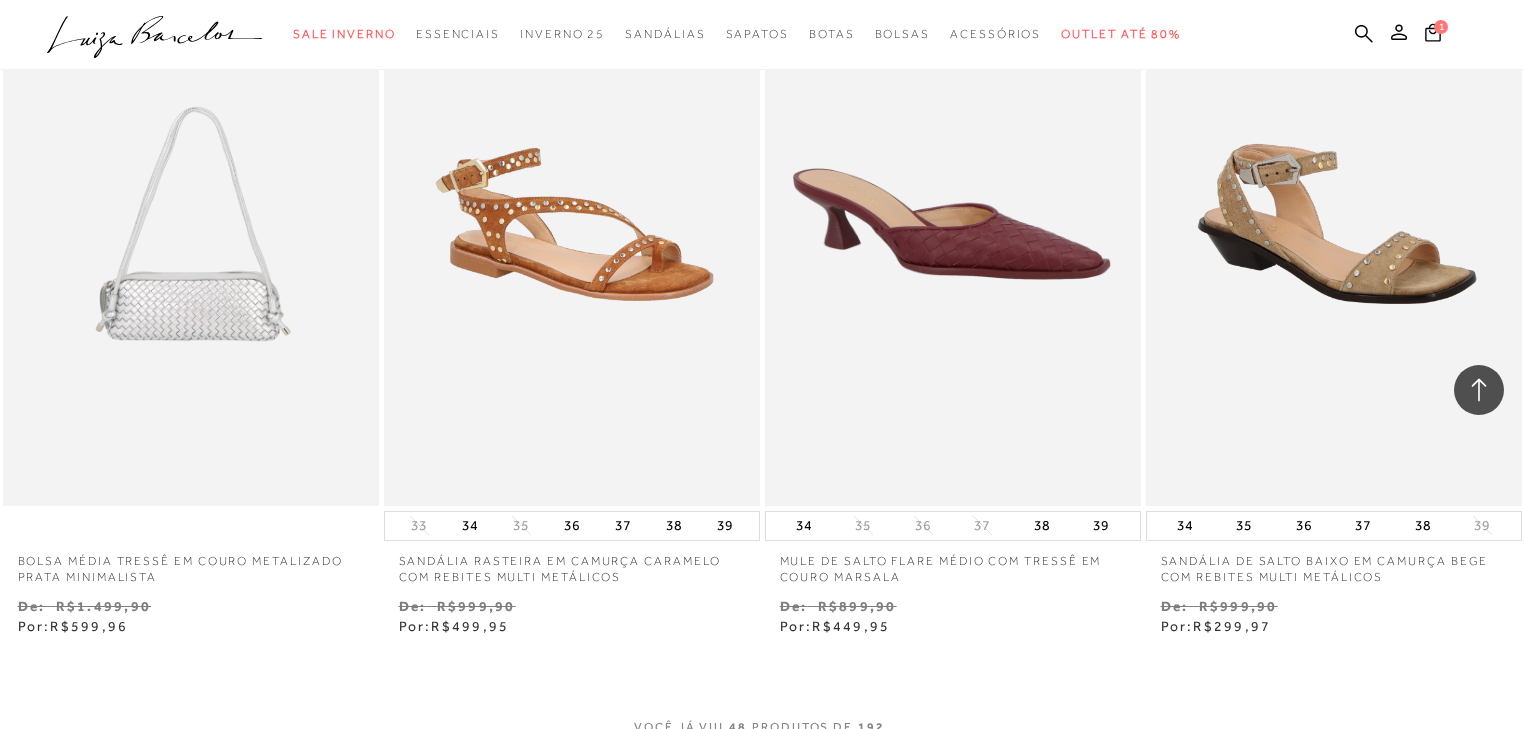 scroll, scrollTop: 8432, scrollLeft: 0, axis: vertical 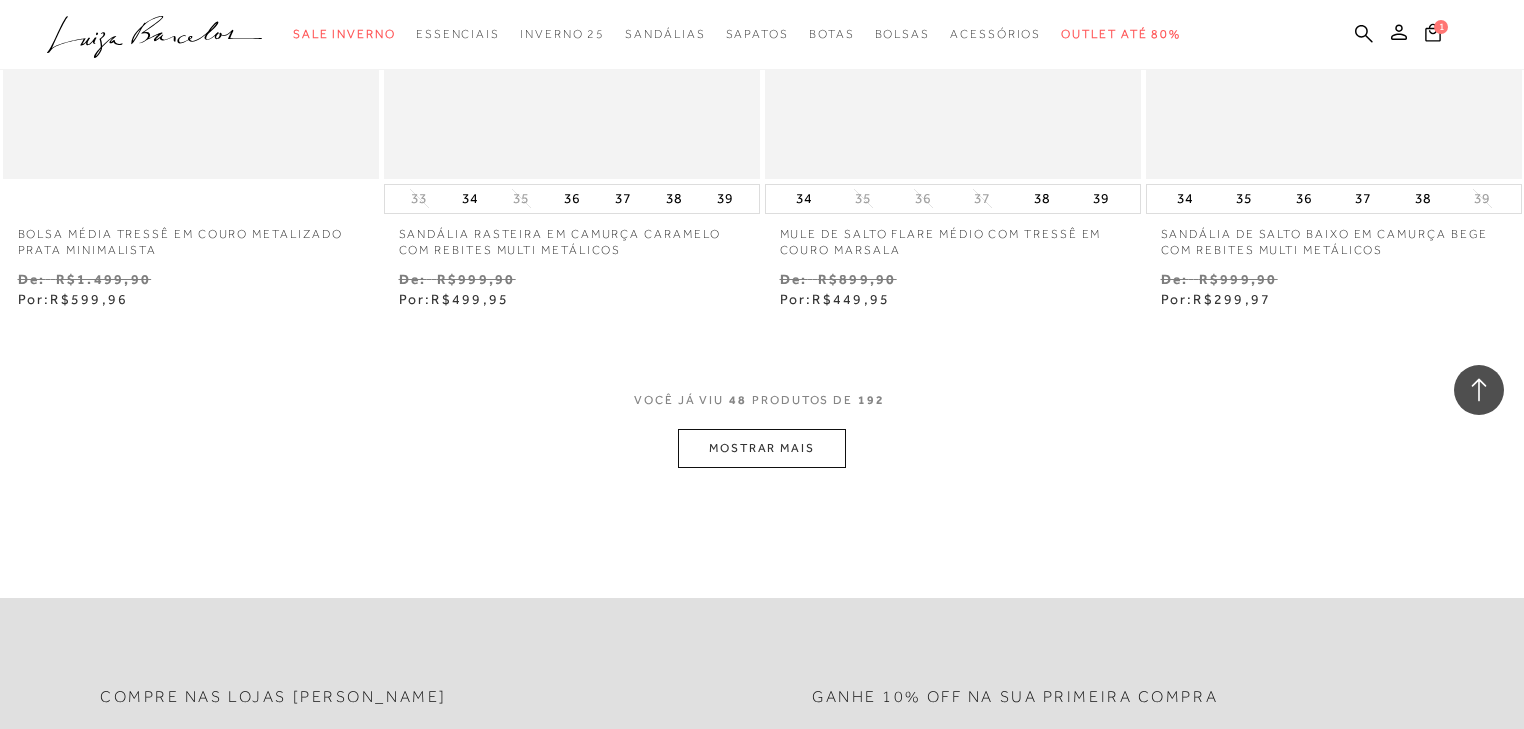 click on "MOSTRAR MAIS" at bounding box center [762, 448] 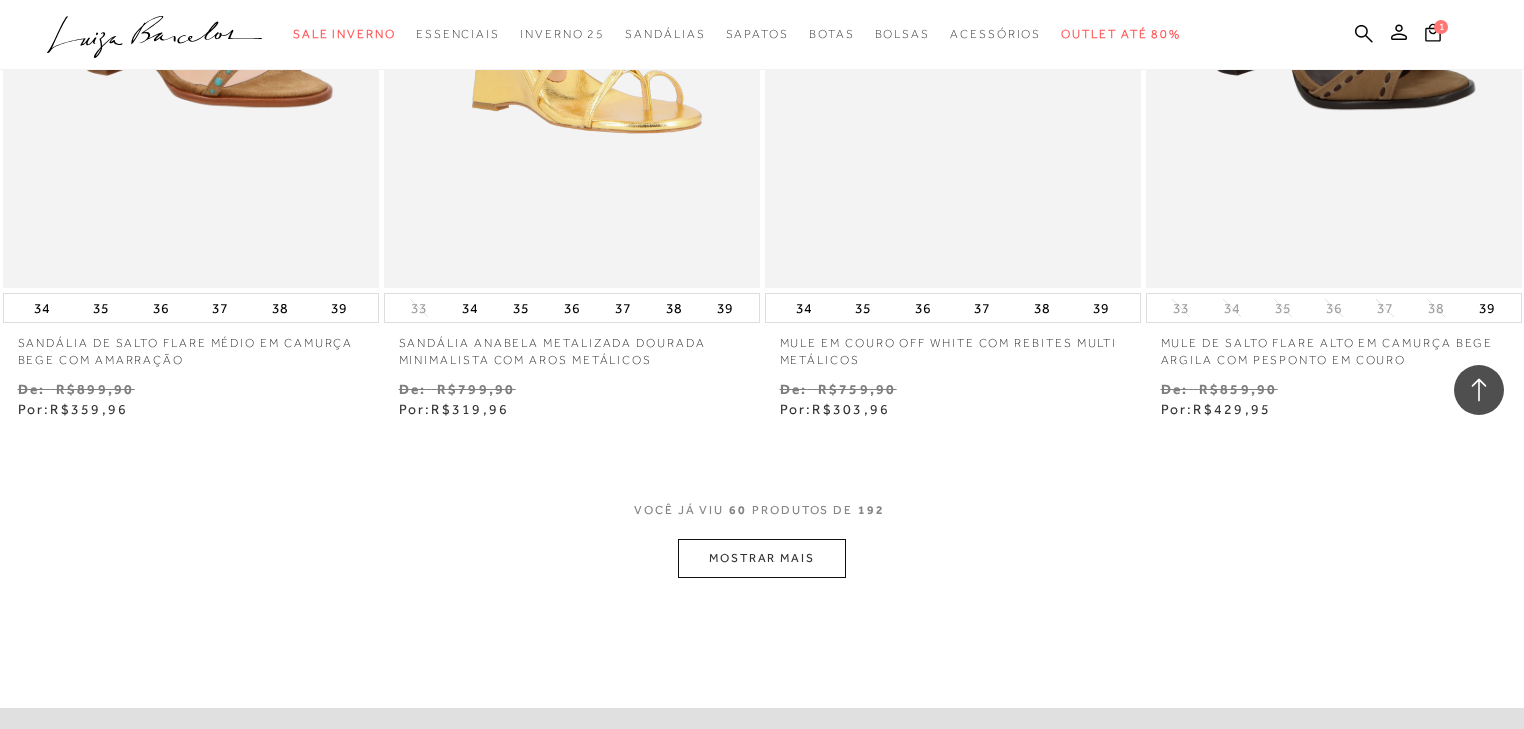 scroll, scrollTop: 10588, scrollLeft: 0, axis: vertical 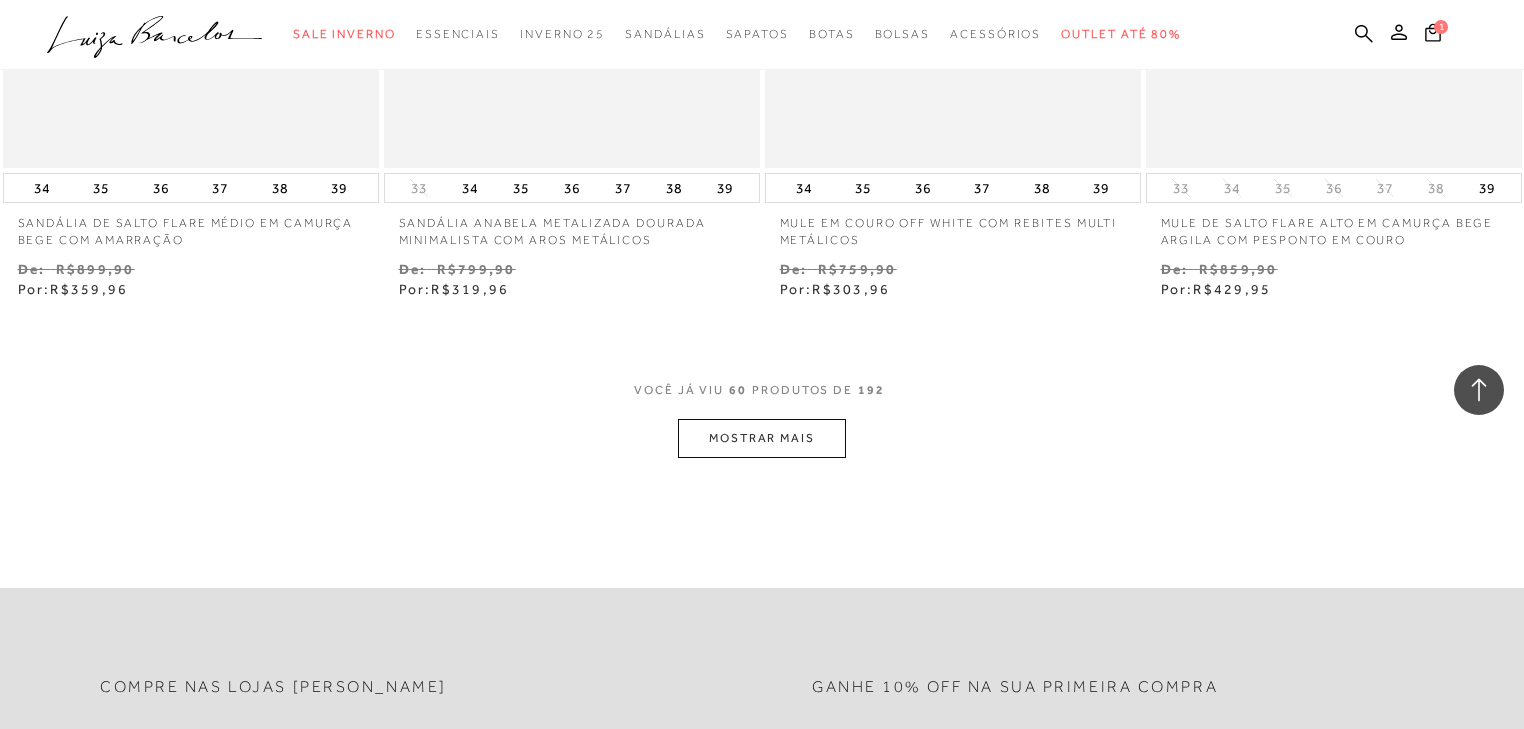 click on "MOSTRAR MAIS" at bounding box center [762, 438] 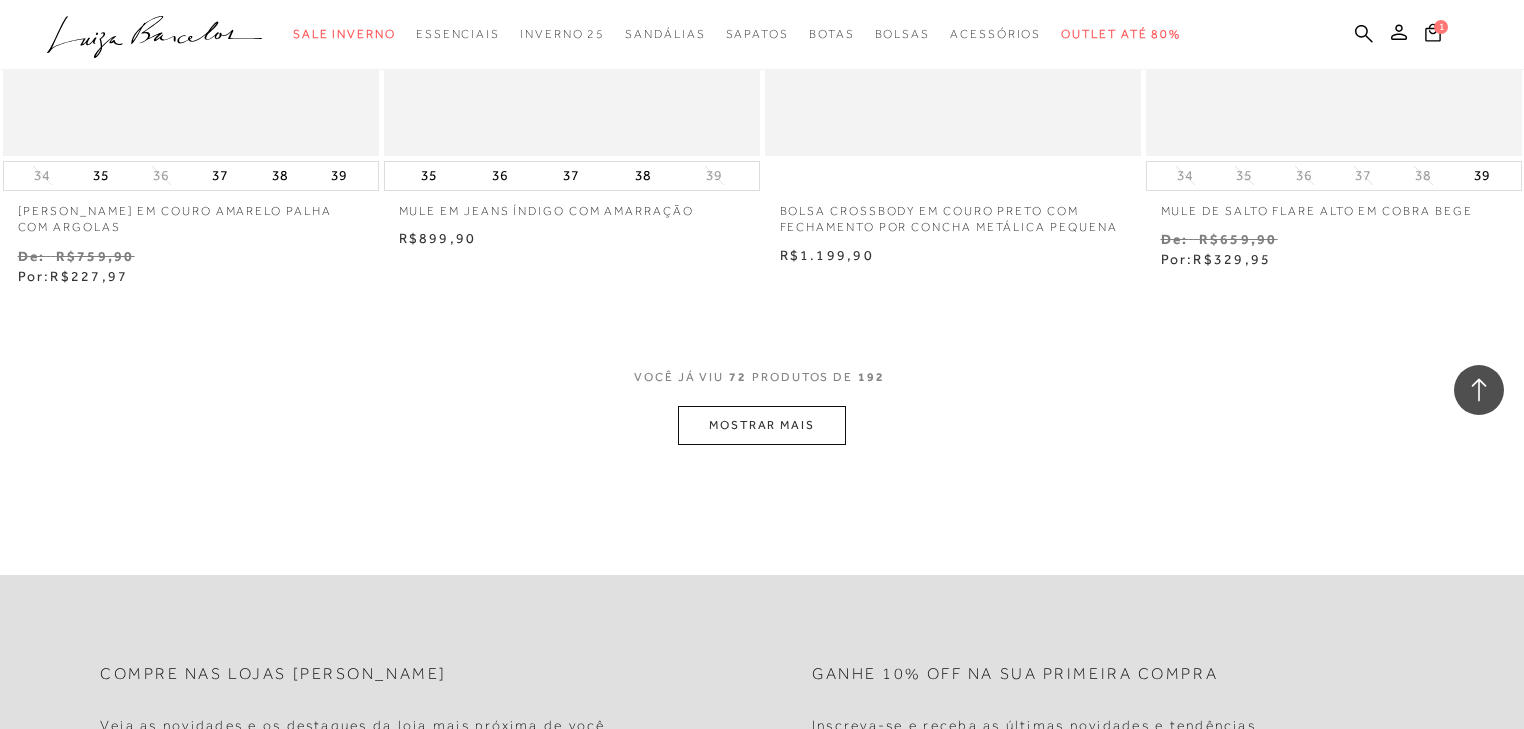 scroll, scrollTop: 13068, scrollLeft: 0, axis: vertical 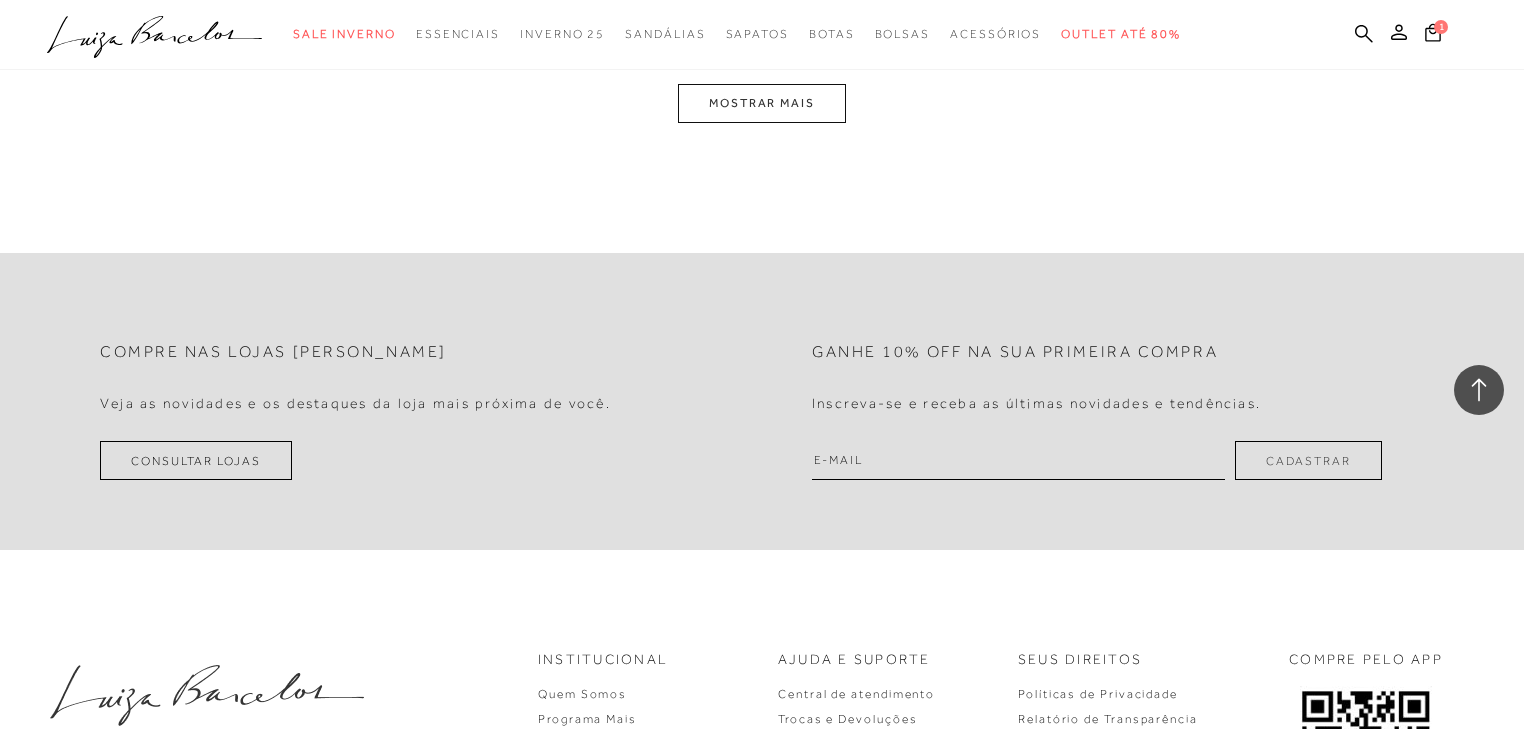 click on "MOSTRAR MAIS" at bounding box center [762, 103] 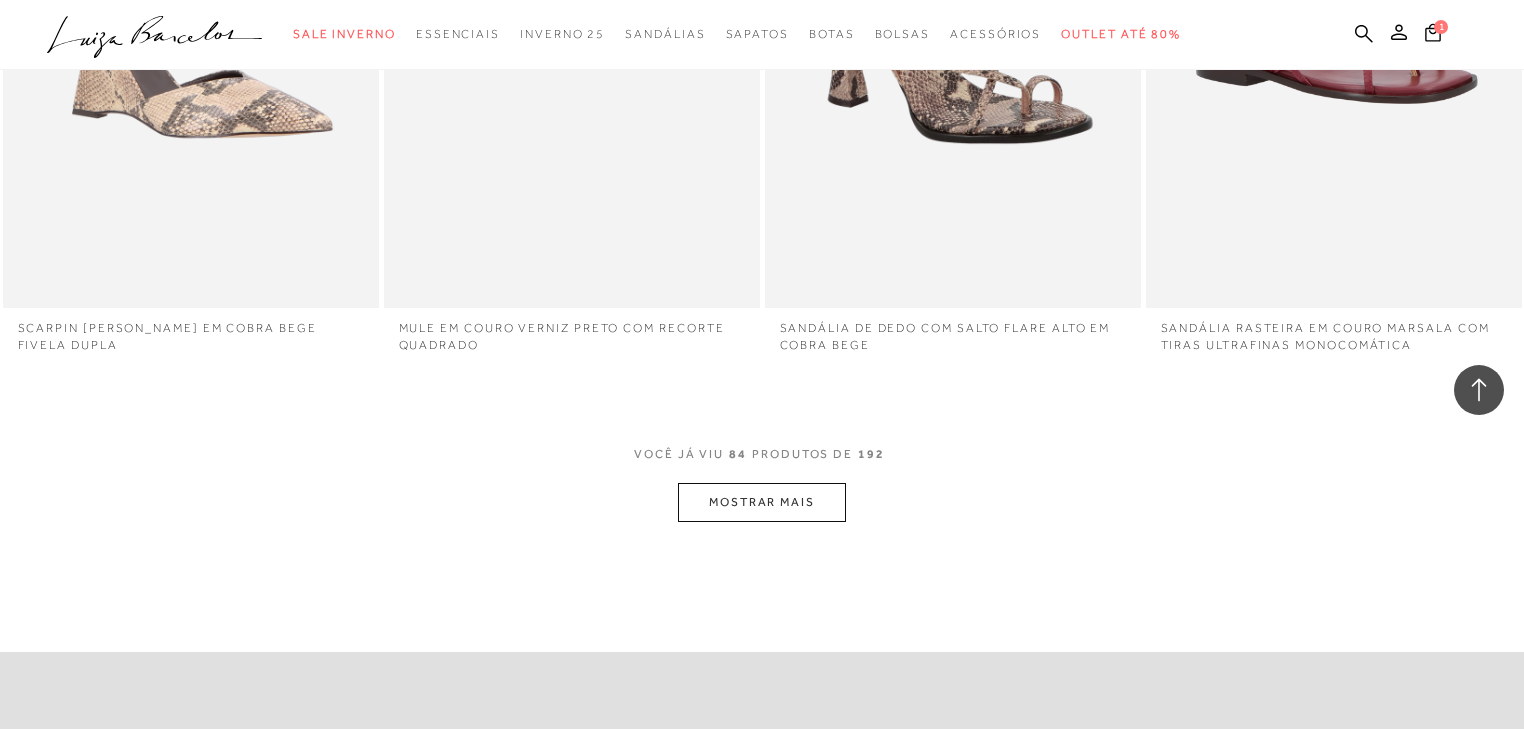 scroll, scrollTop: 14739, scrollLeft: 0, axis: vertical 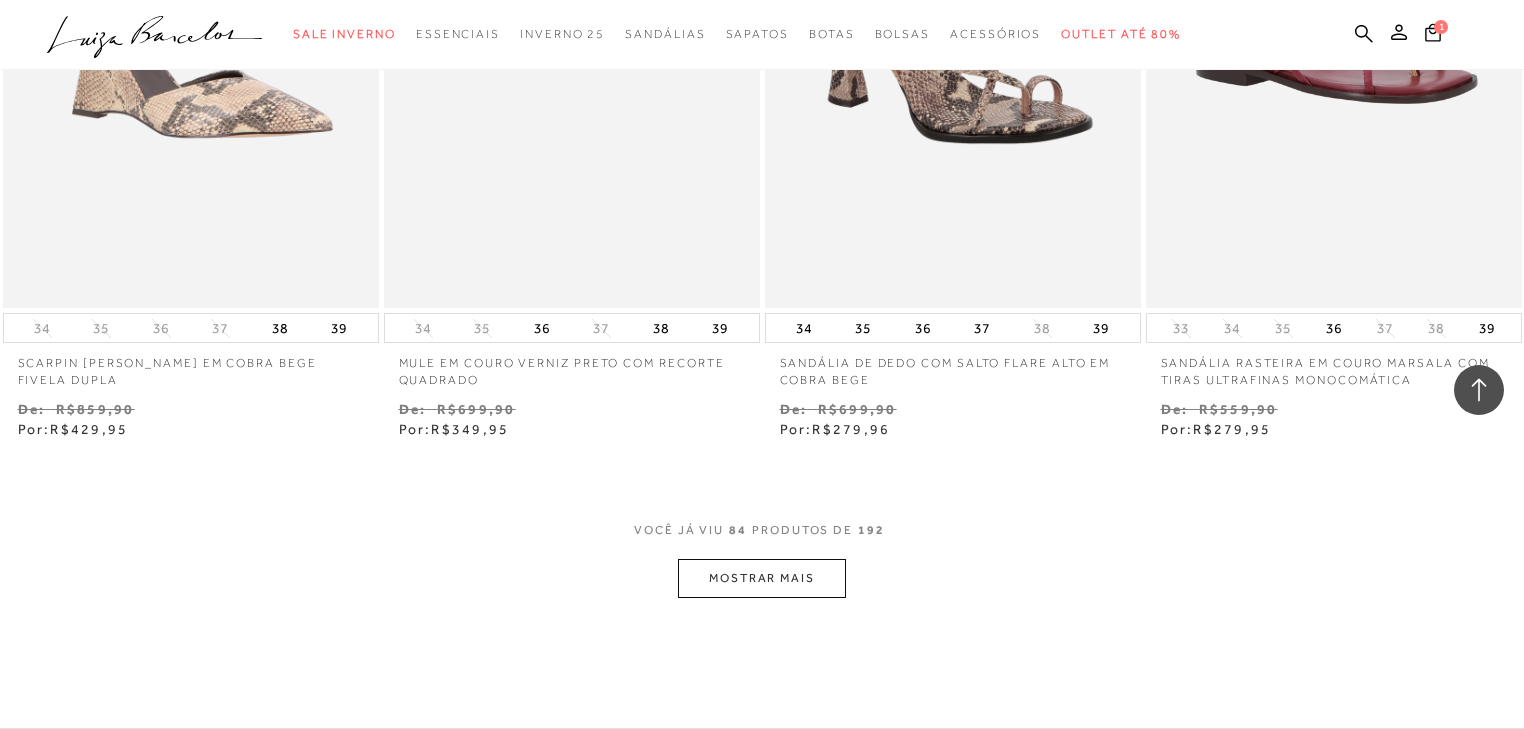 click on "MOSTRAR MAIS" at bounding box center [762, 578] 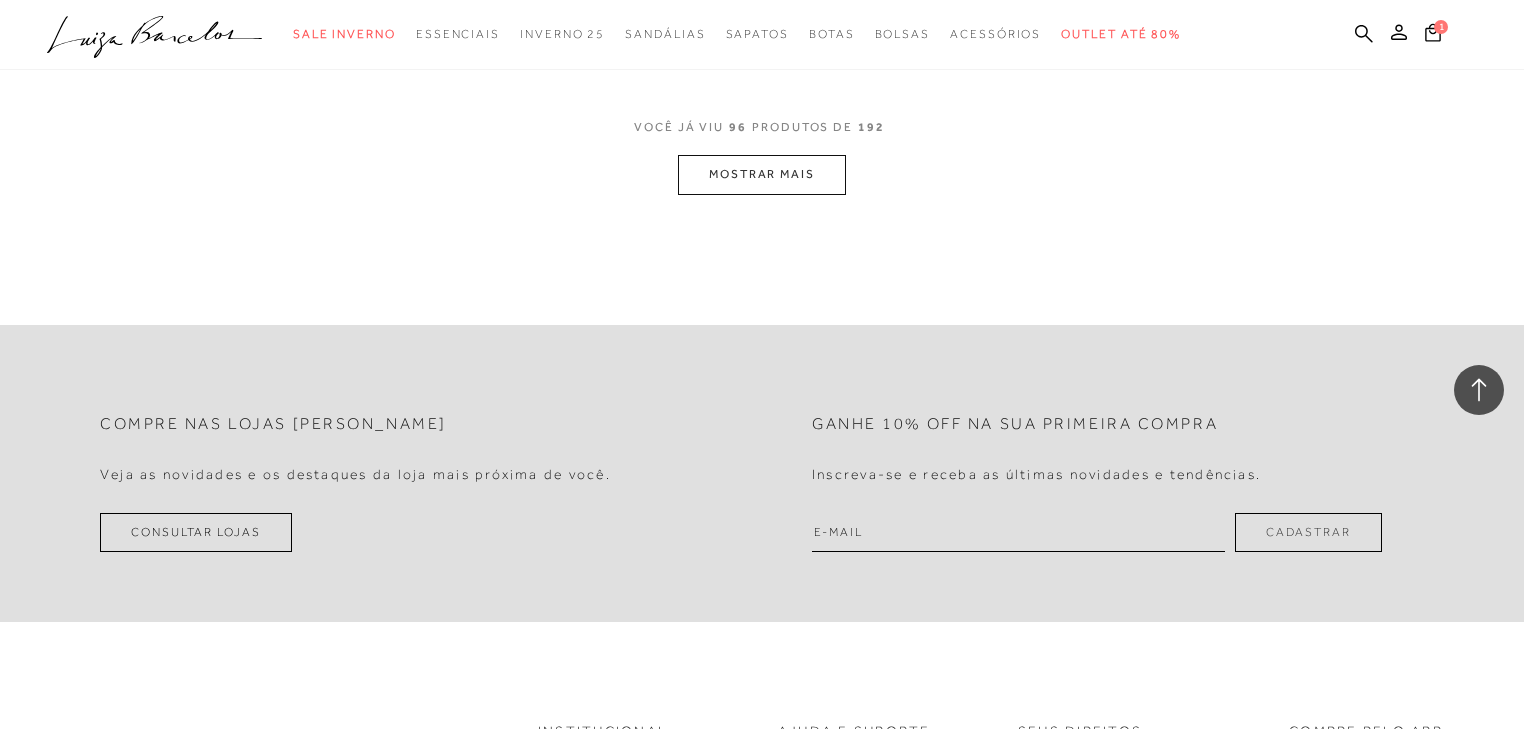 scroll, scrollTop: 17295, scrollLeft: 0, axis: vertical 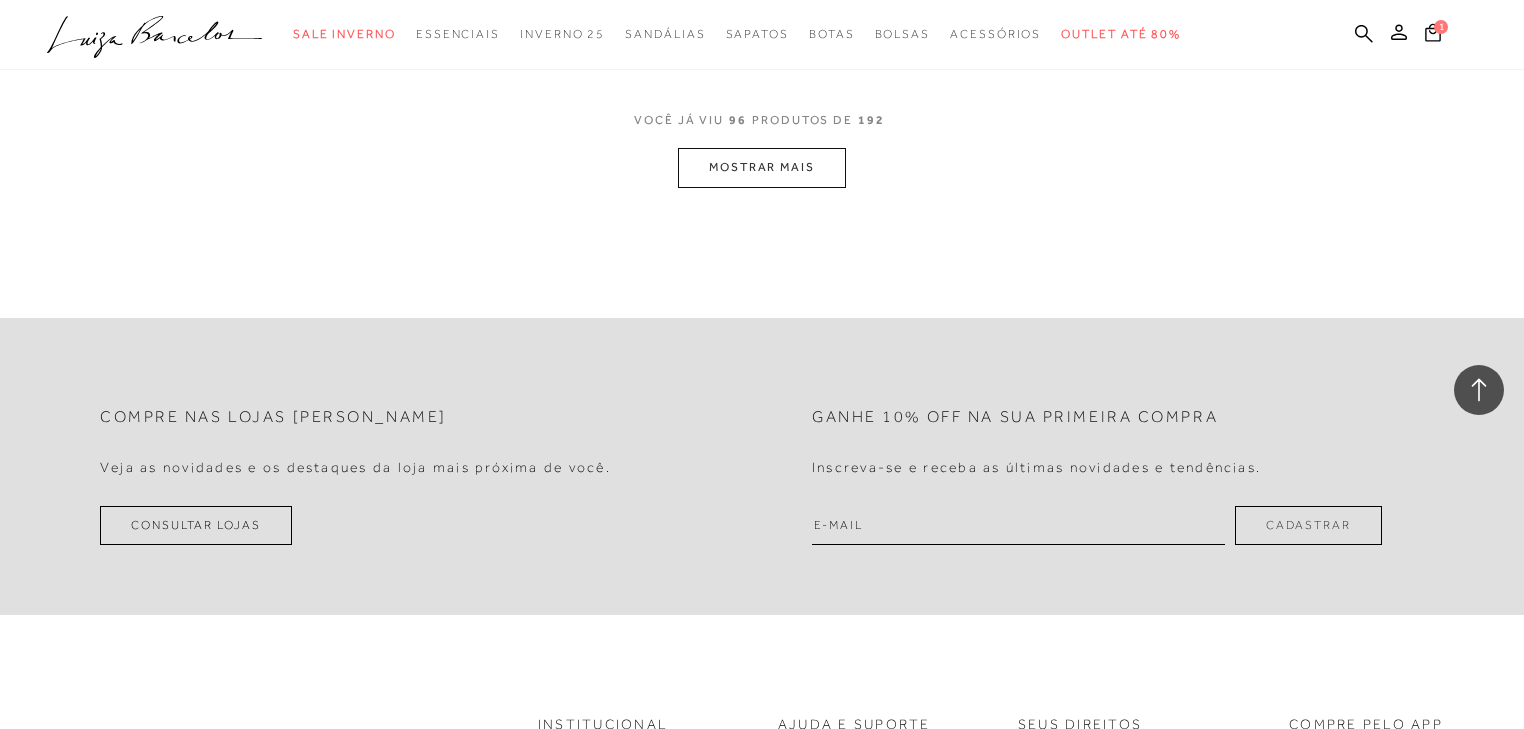 click on "MOSTRAR MAIS" at bounding box center [762, 167] 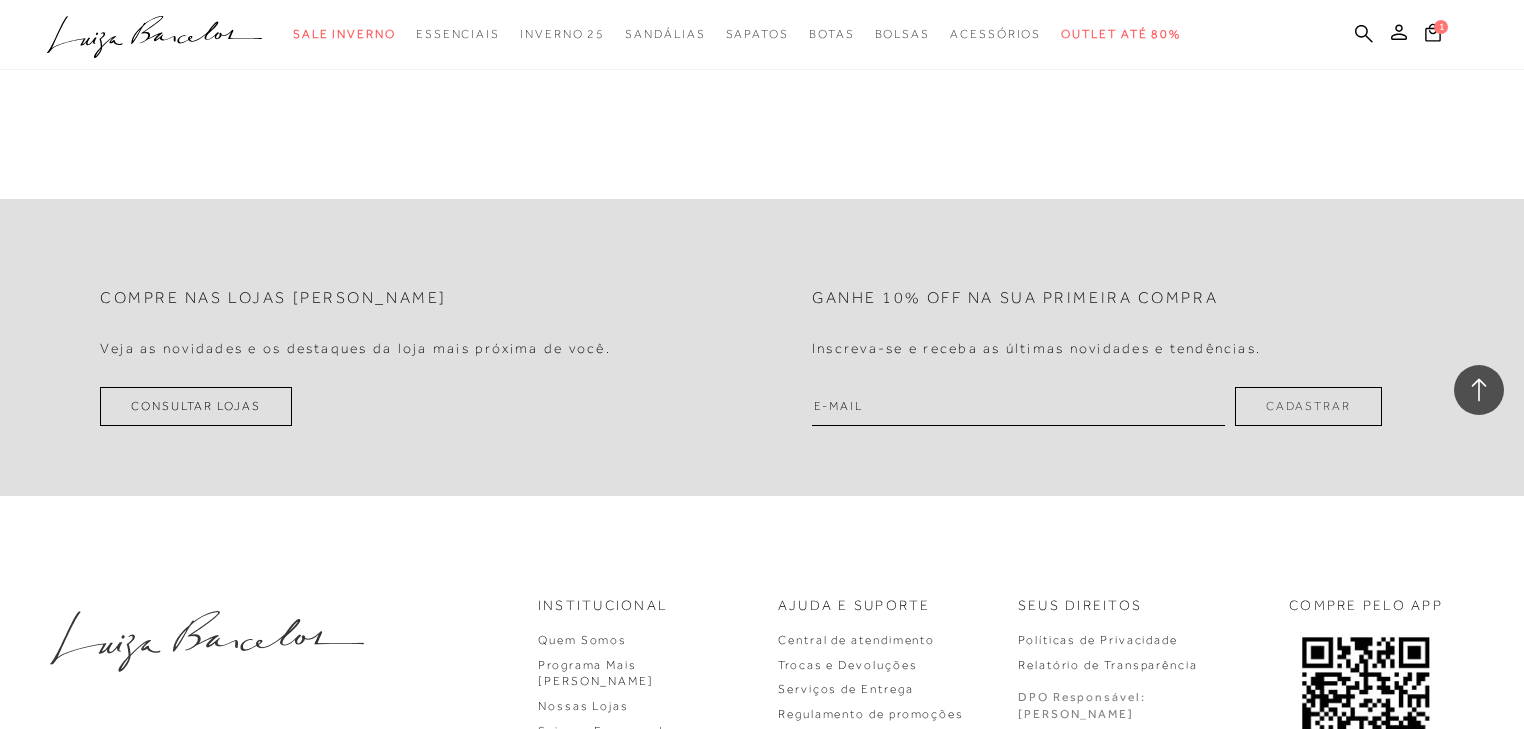scroll, scrollTop: 19375, scrollLeft: 0, axis: vertical 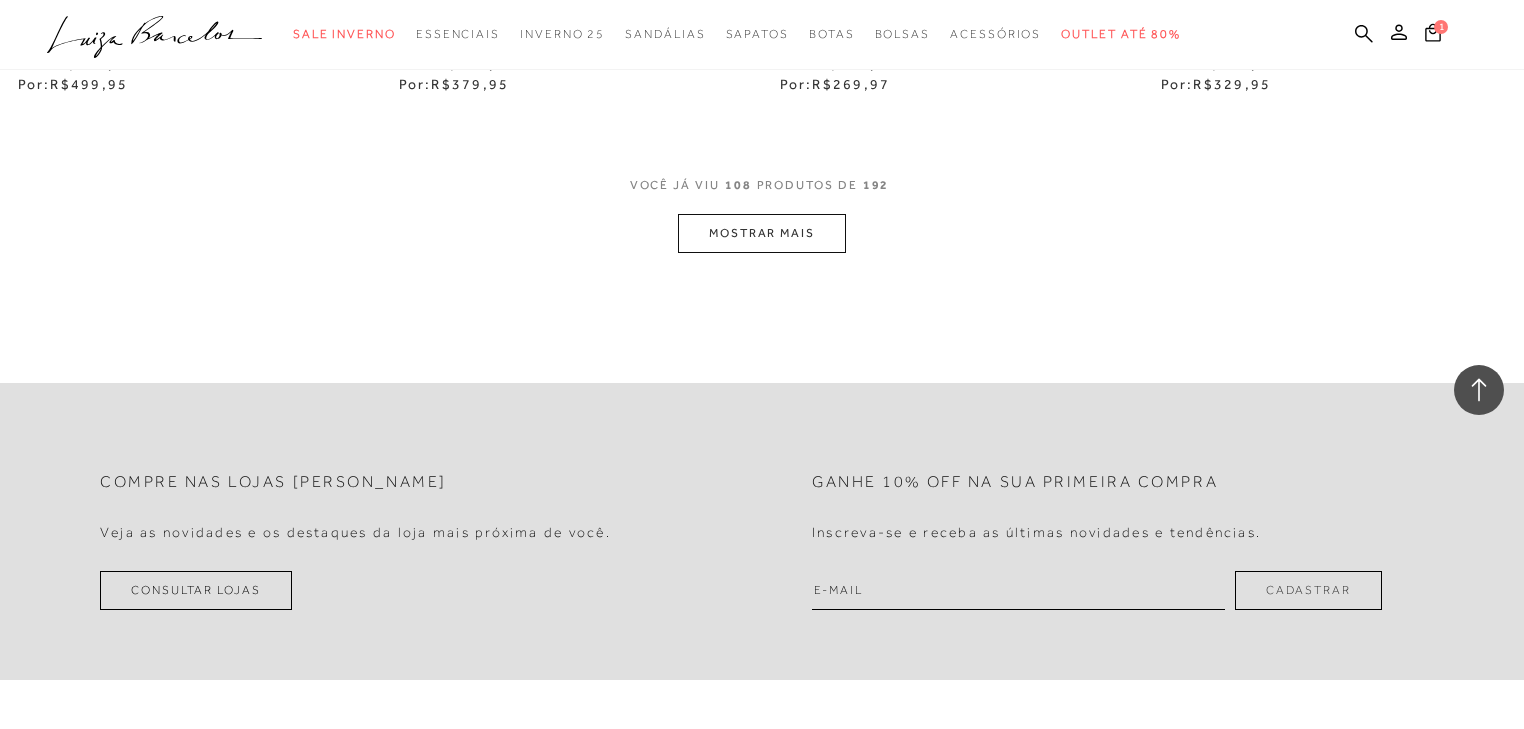 click on "MOSTRAR MAIS" at bounding box center (762, 233) 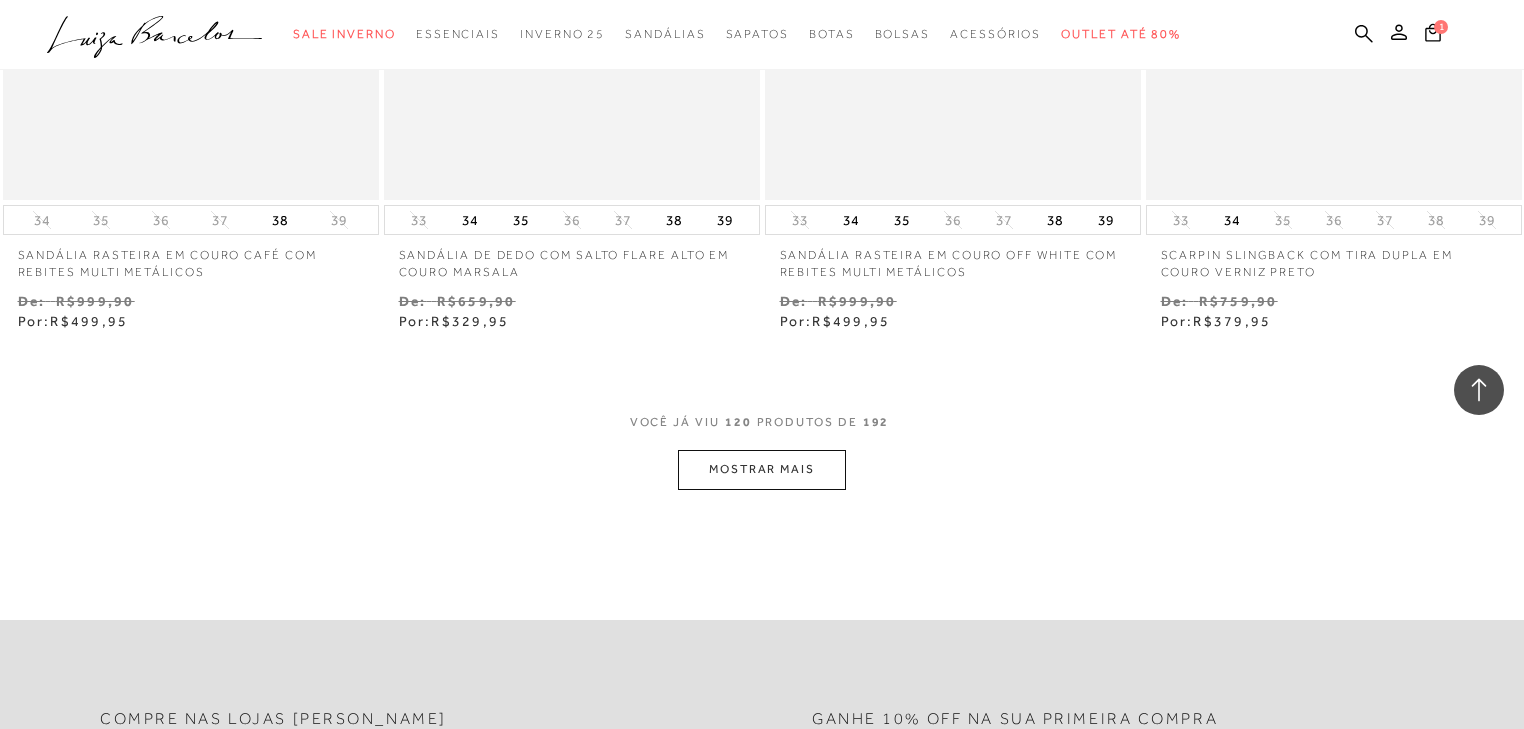 scroll, scrollTop: 21286, scrollLeft: 0, axis: vertical 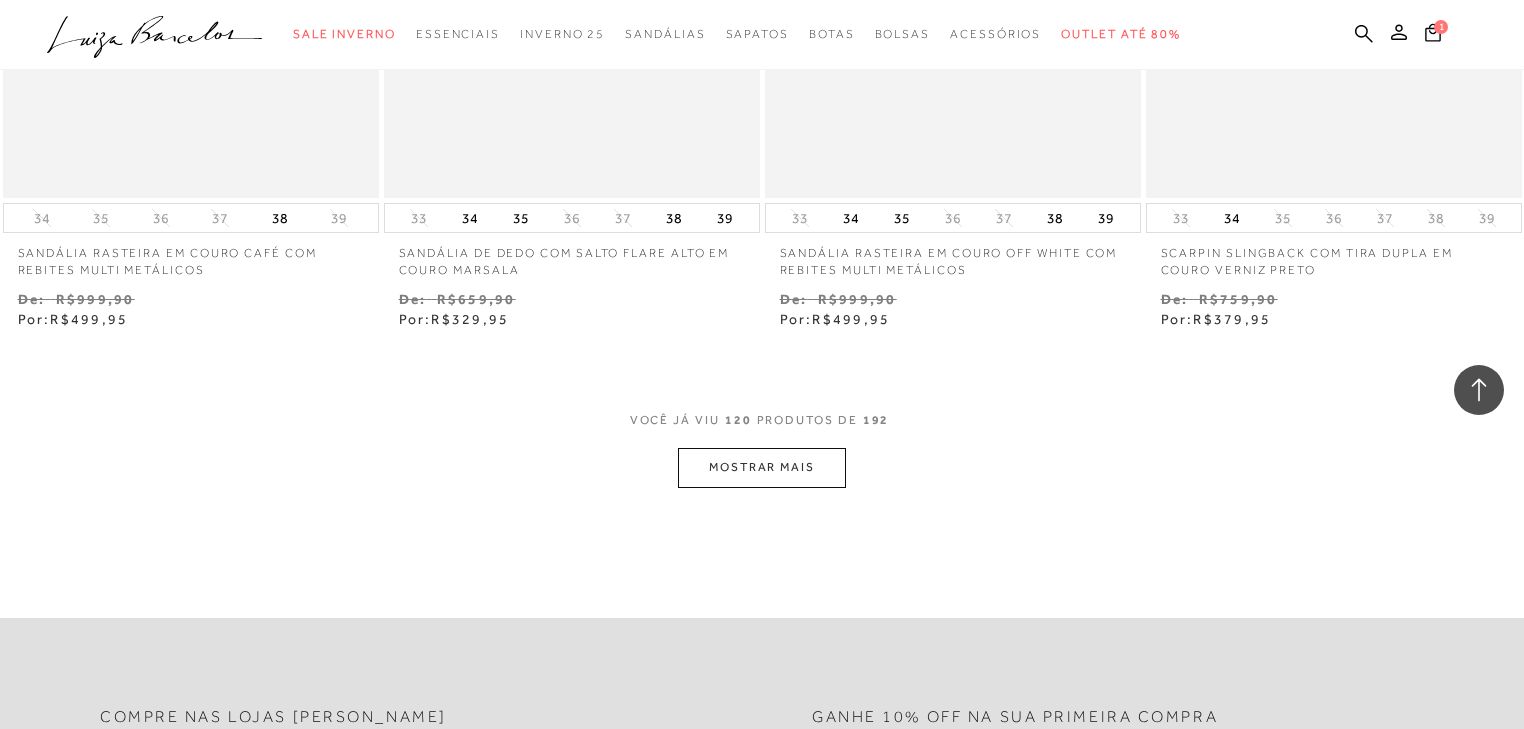 click on "VOCê JÁ VIU
120
PRODUTOS DE
192" at bounding box center [762, 430] 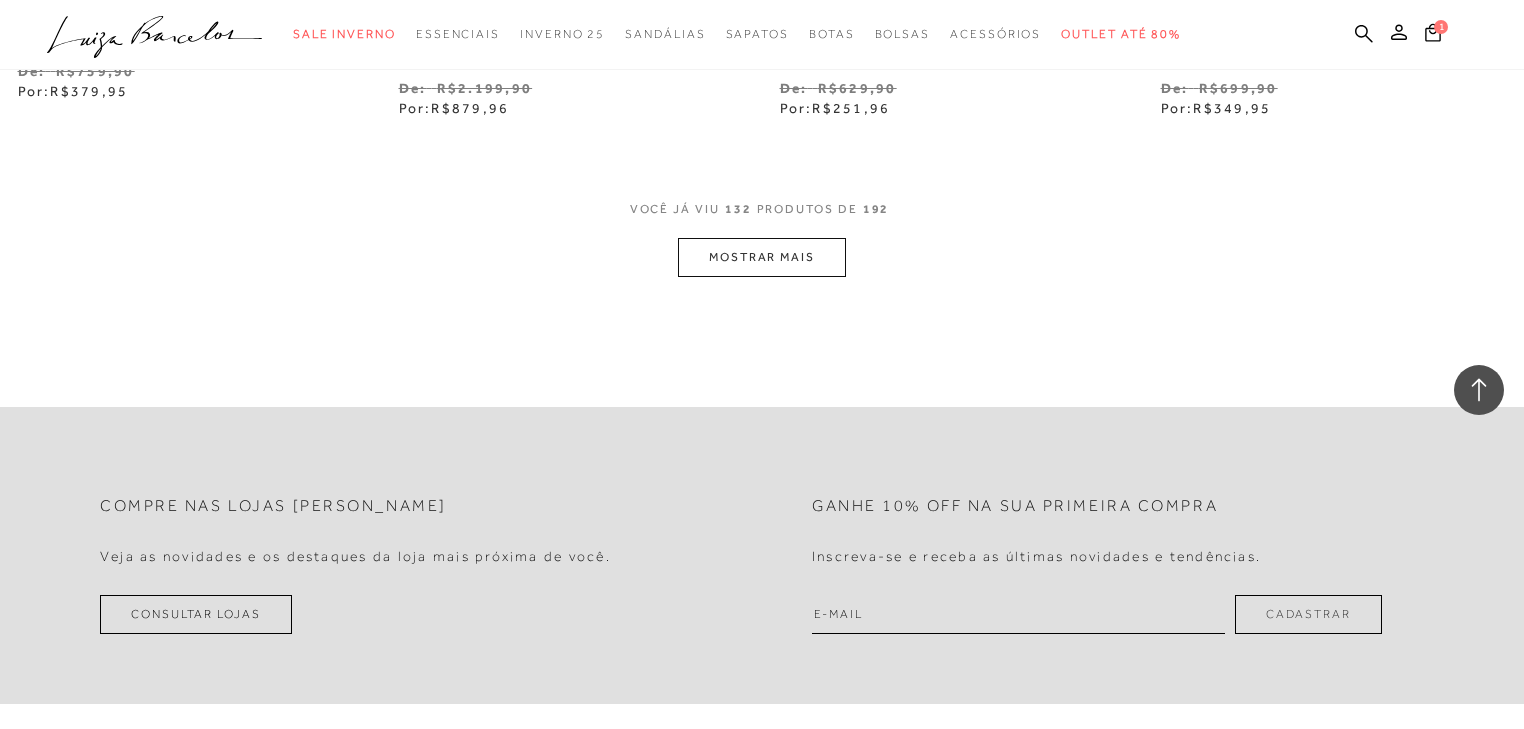 scroll, scrollTop: 23766, scrollLeft: 0, axis: vertical 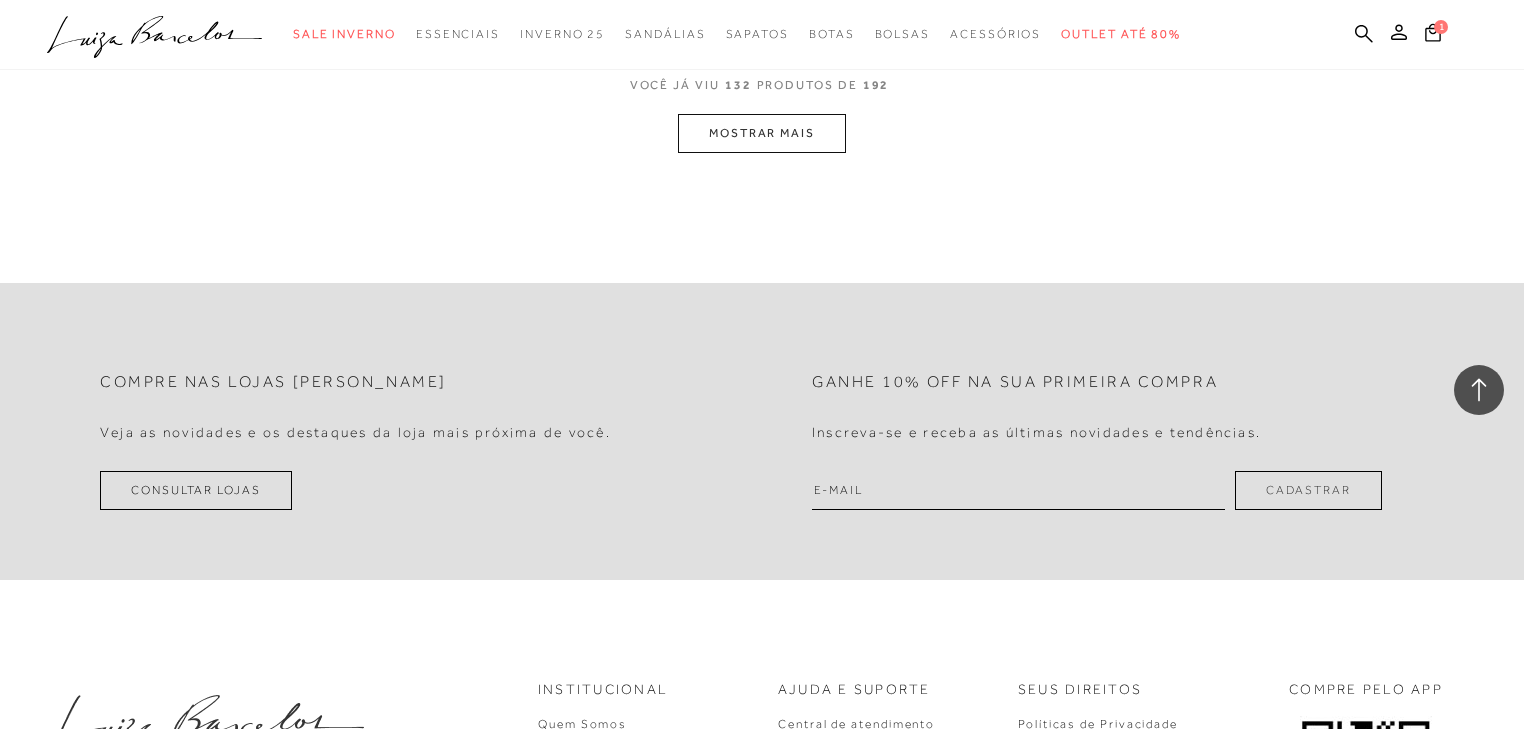 click on "MOSTRAR MAIS" at bounding box center [762, 133] 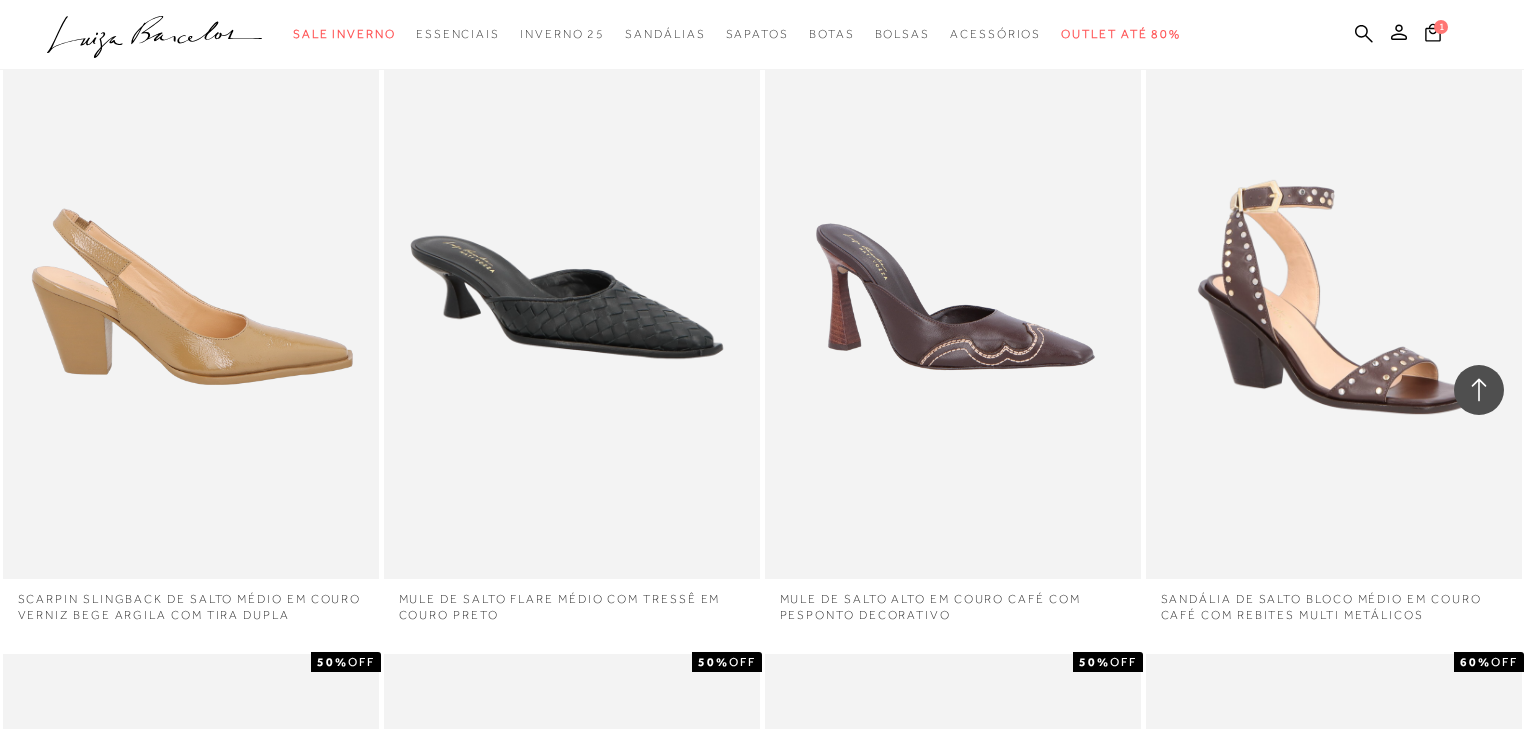 scroll, scrollTop: 25685, scrollLeft: 0, axis: vertical 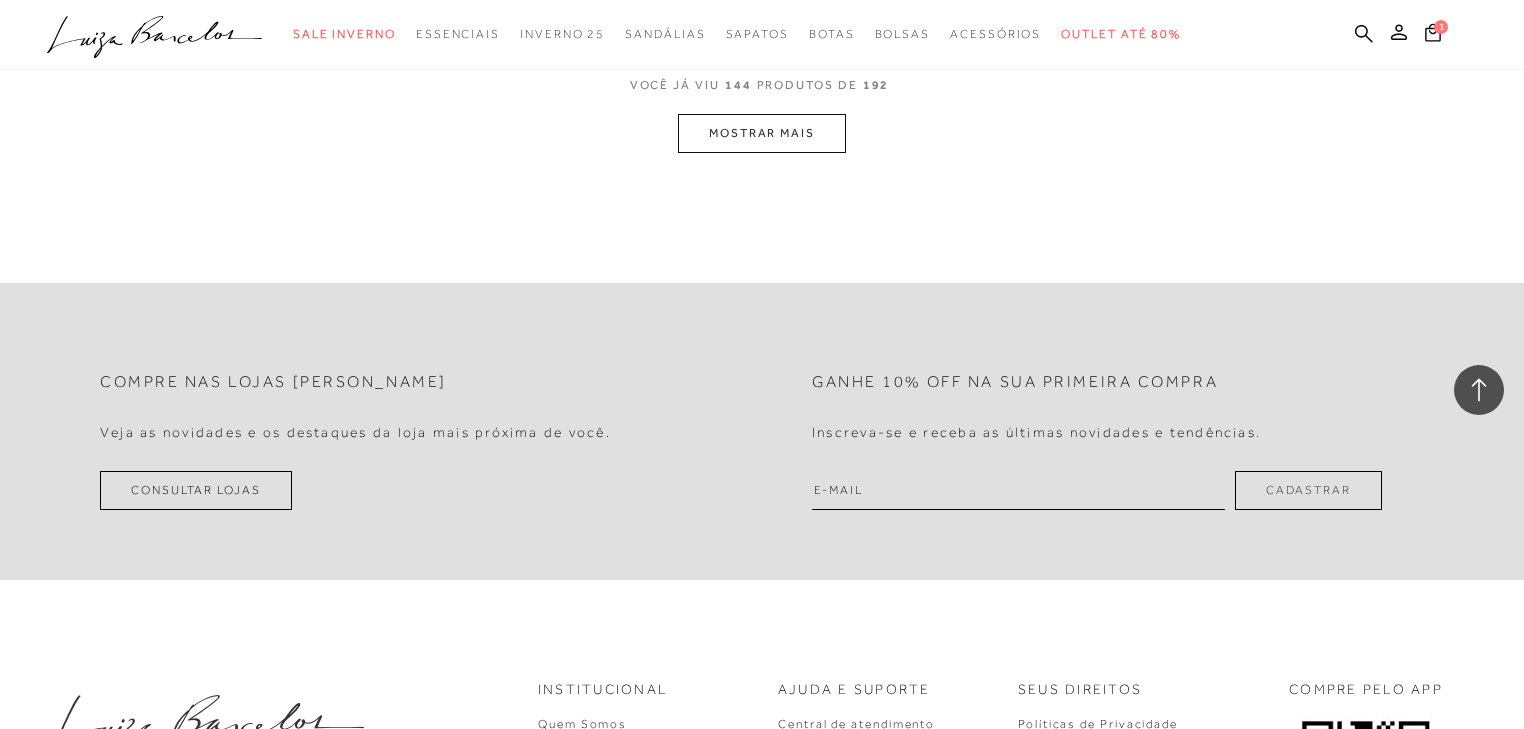 click on "MOSTRAR MAIS" at bounding box center [762, 133] 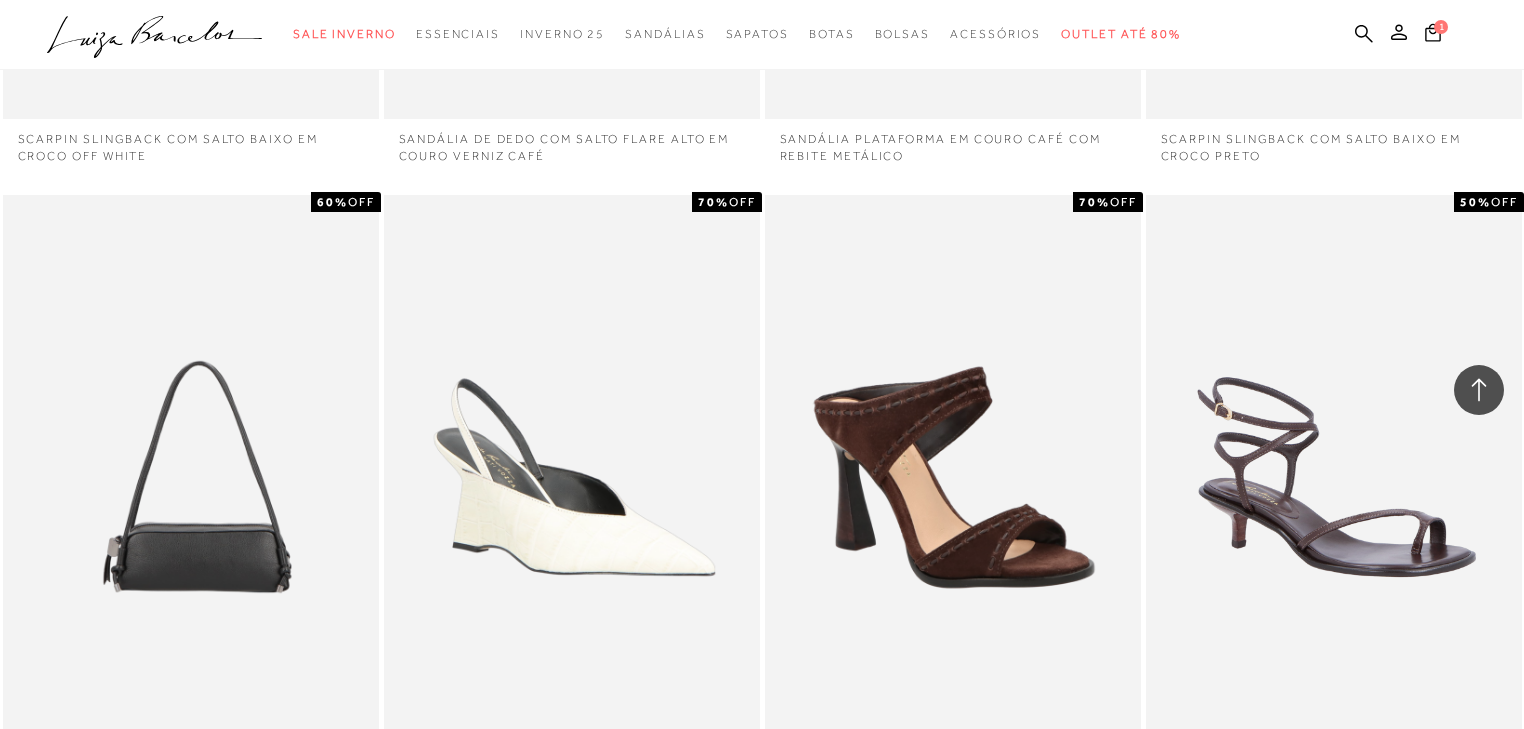 scroll, scrollTop: 26471, scrollLeft: 0, axis: vertical 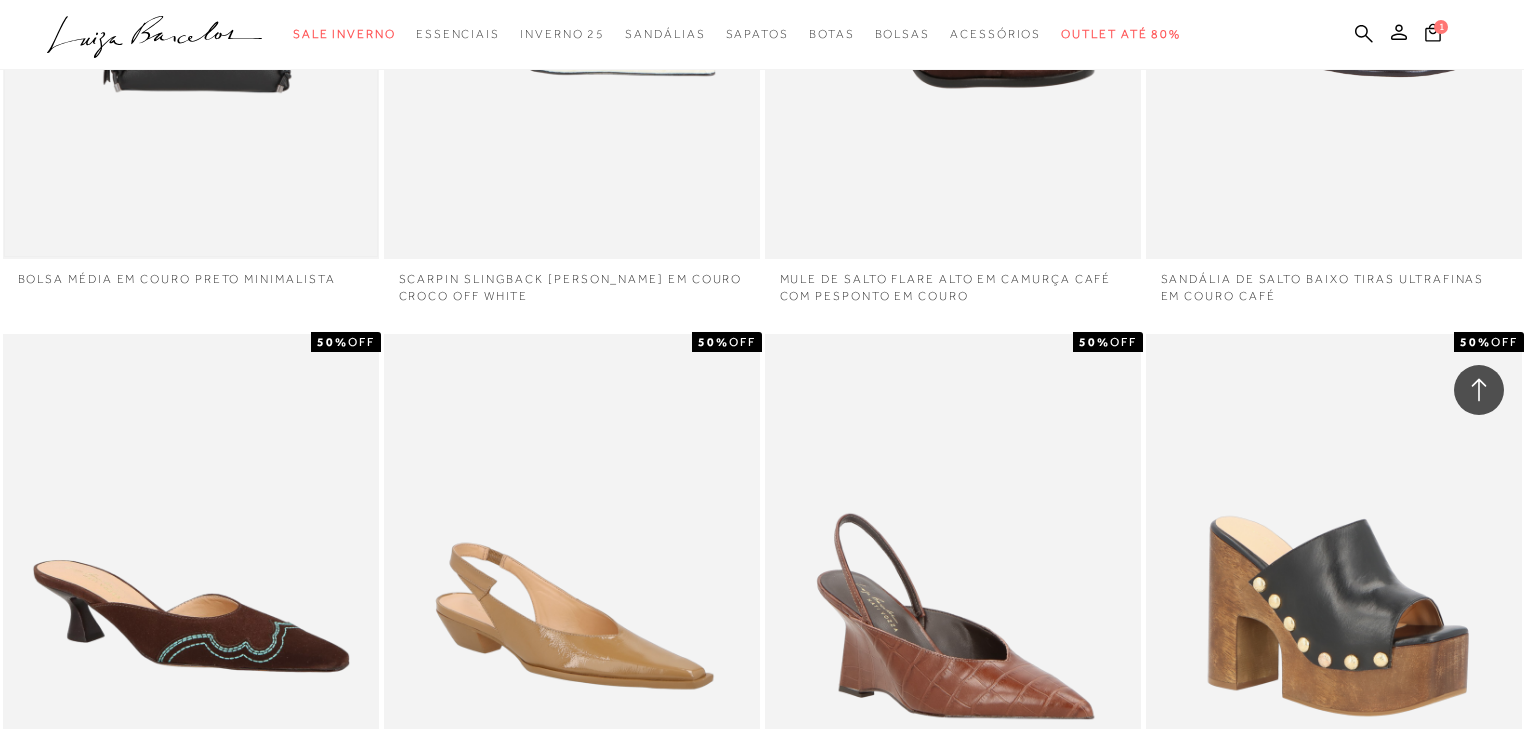 click at bounding box center [191, -23] 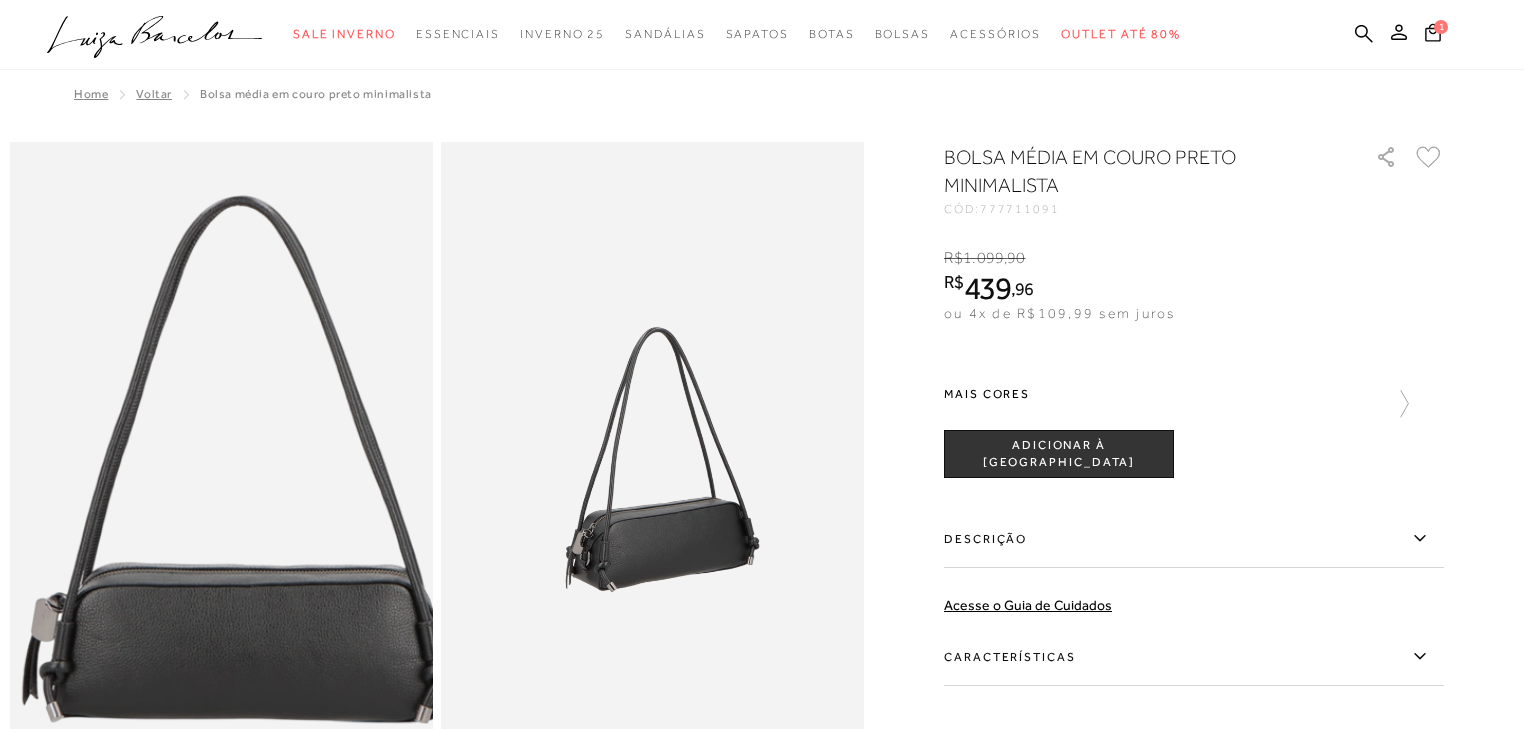 scroll, scrollTop: 0, scrollLeft: 0, axis: both 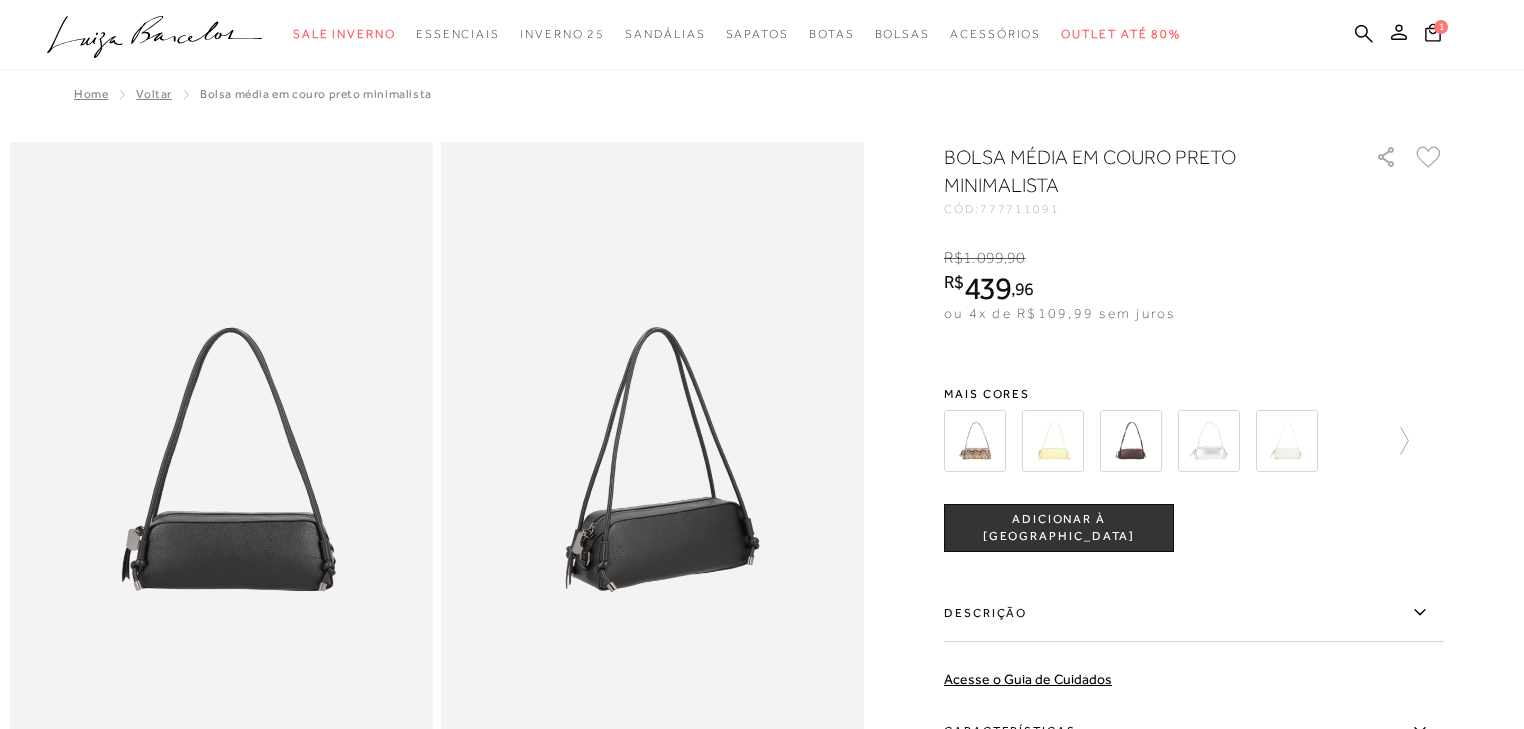 click at bounding box center [1209, 441] 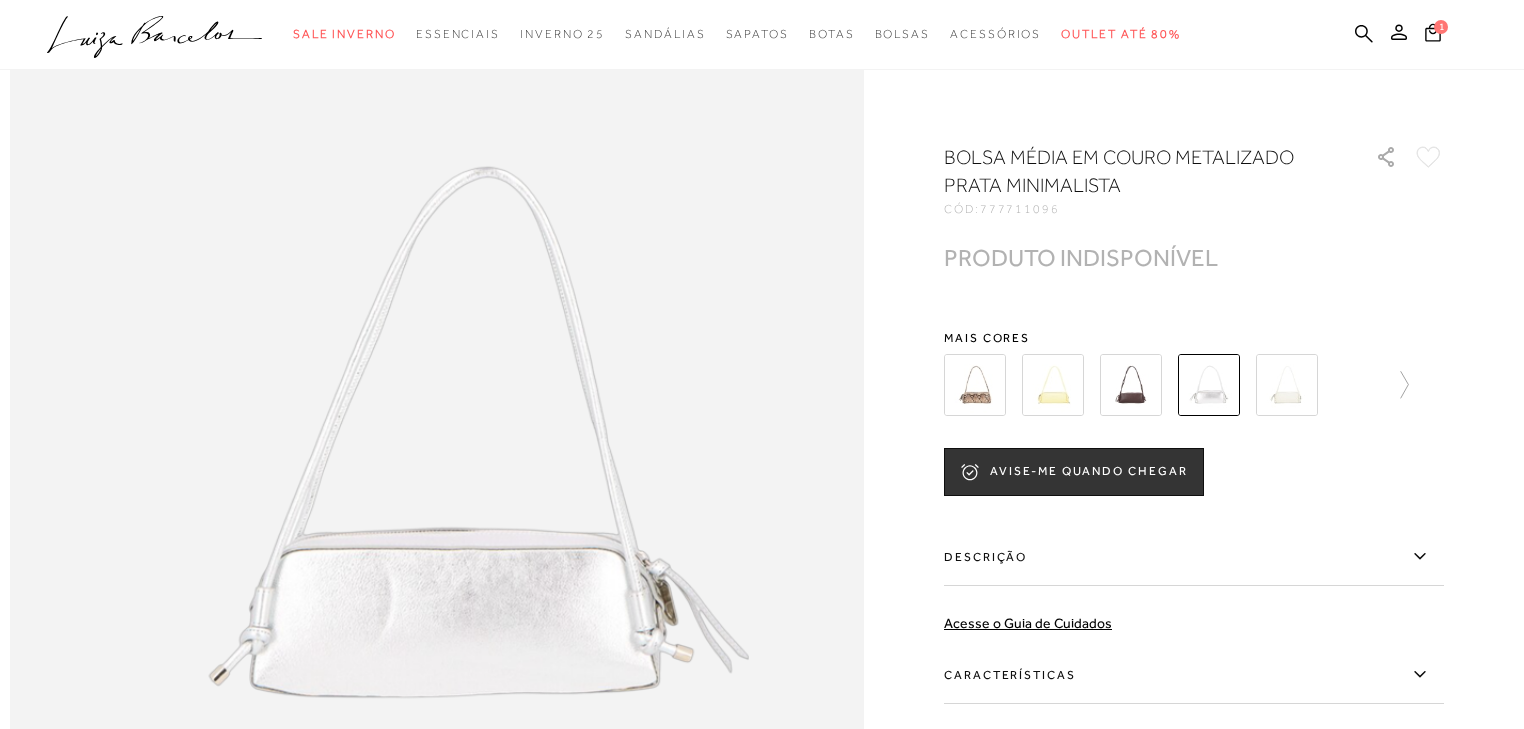 scroll, scrollTop: 880, scrollLeft: 0, axis: vertical 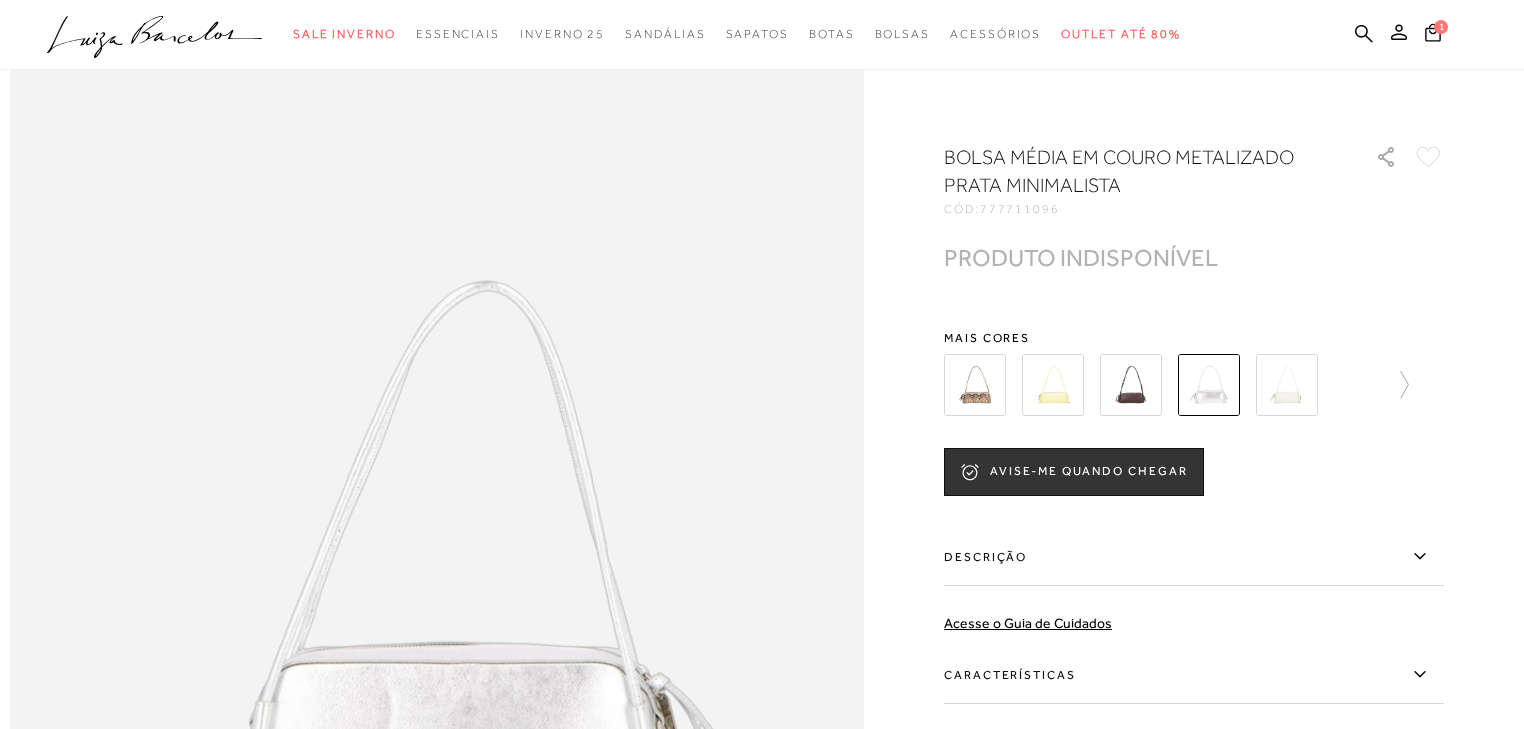 click at bounding box center [1287, 385] 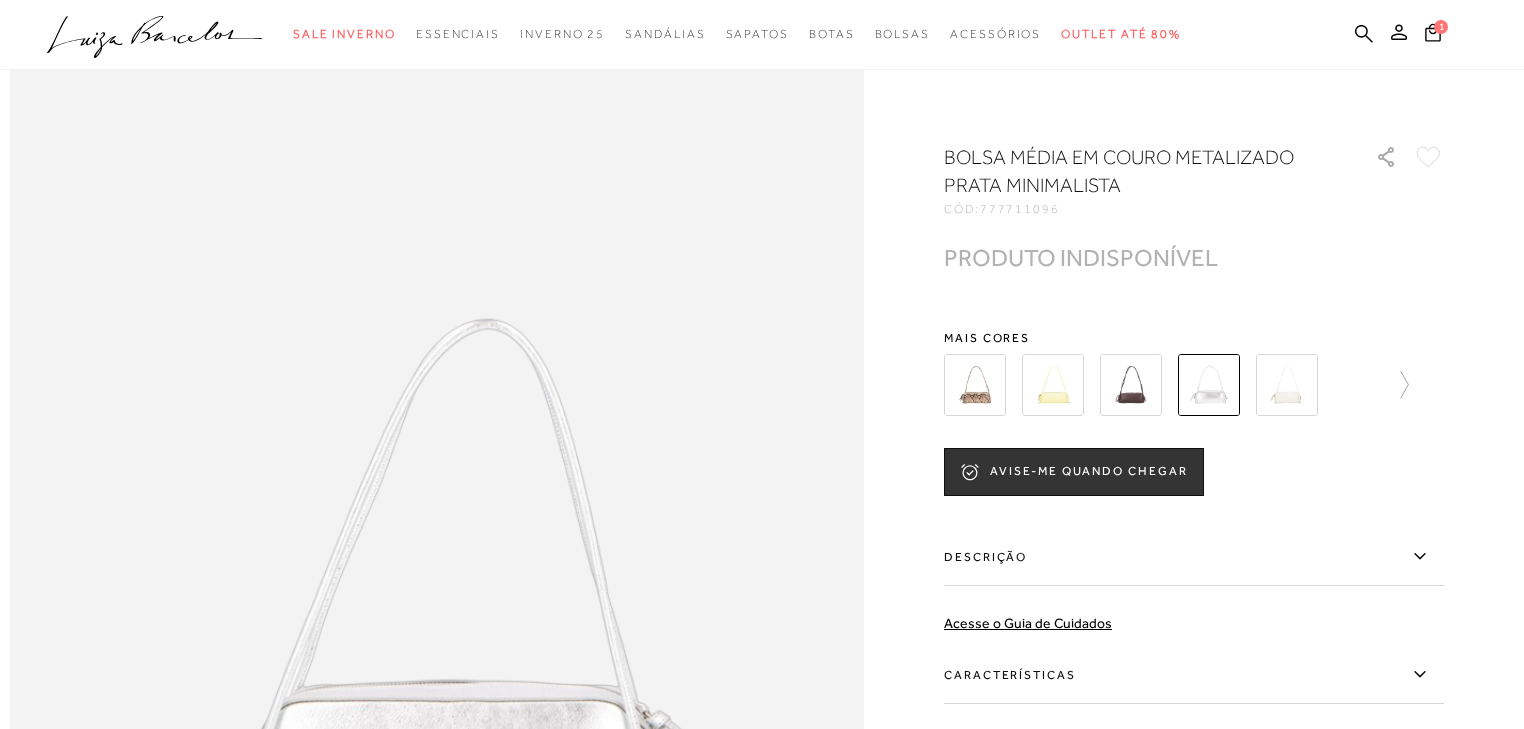 click at bounding box center (1287, 385) 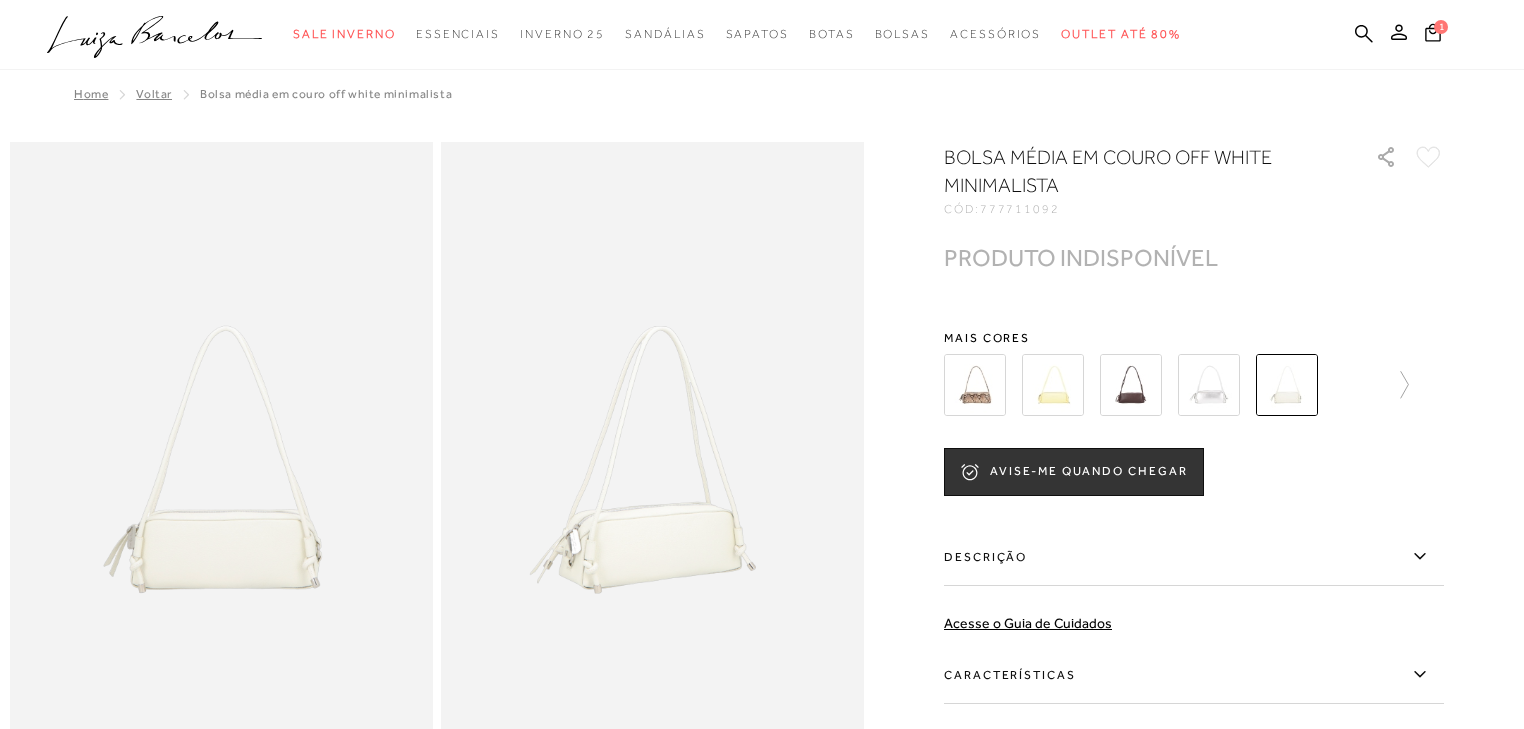 scroll, scrollTop: 0, scrollLeft: 0, axis: both 